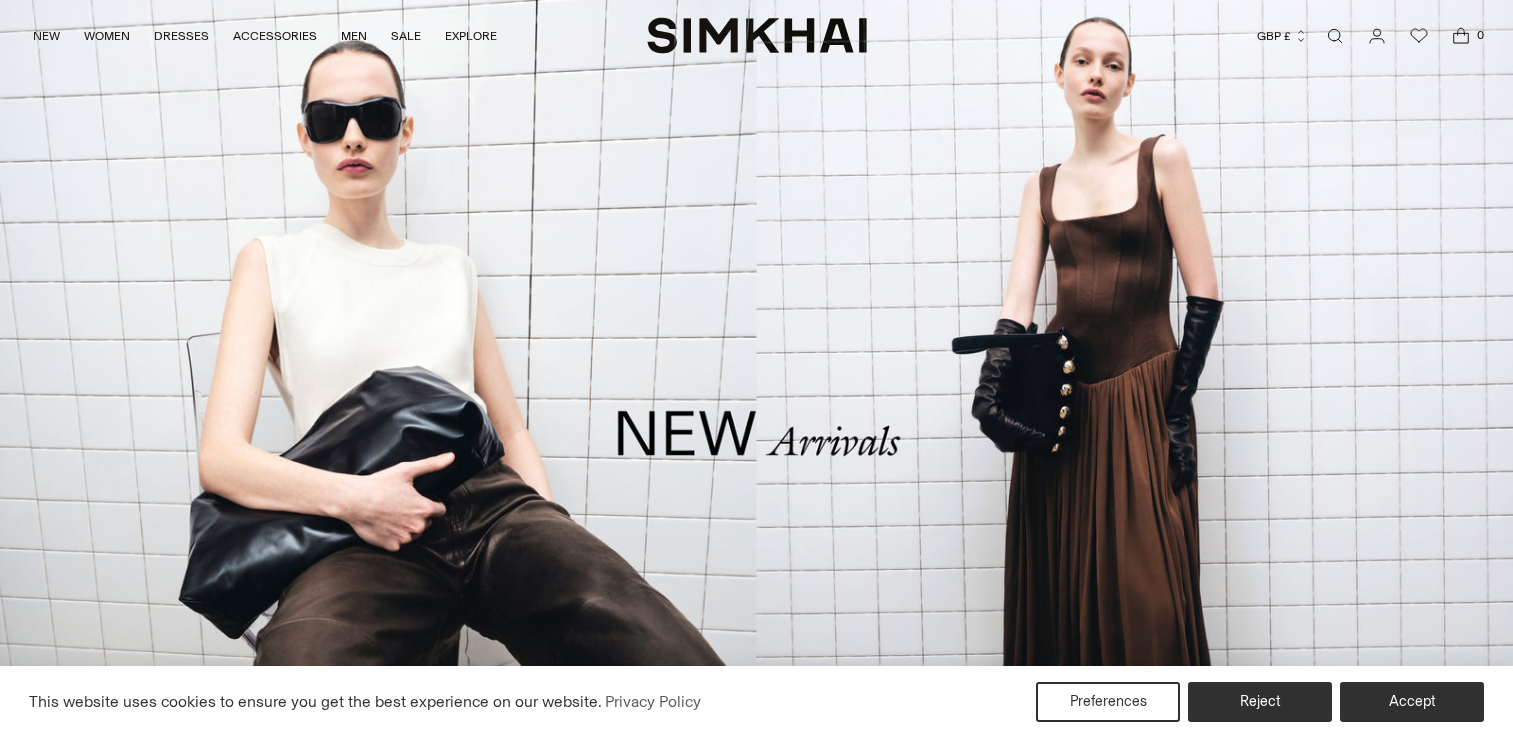 scroll, scrollTop: 0, scrollLeft: 0, axis: both 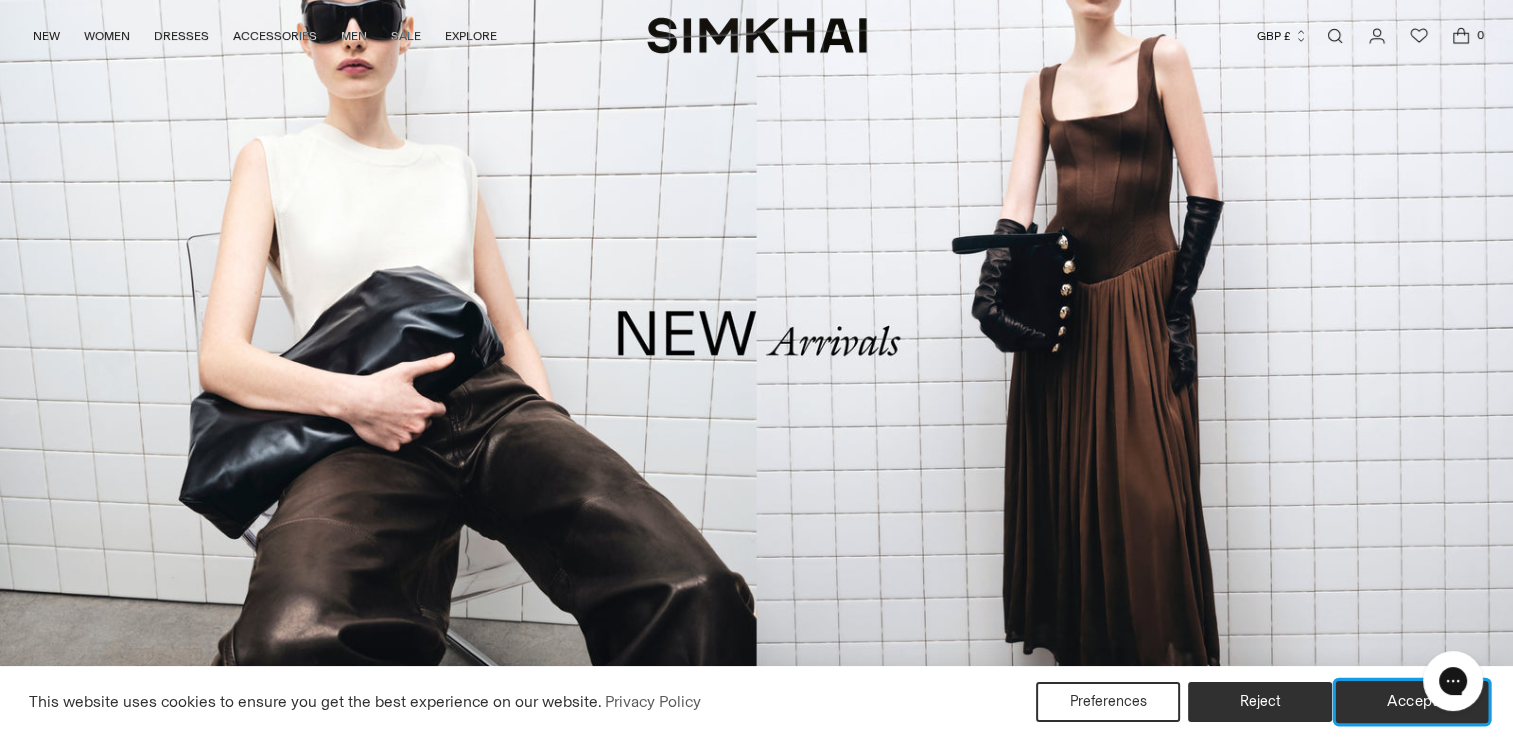 click on "Accept" at bounding box center [1412, 702] 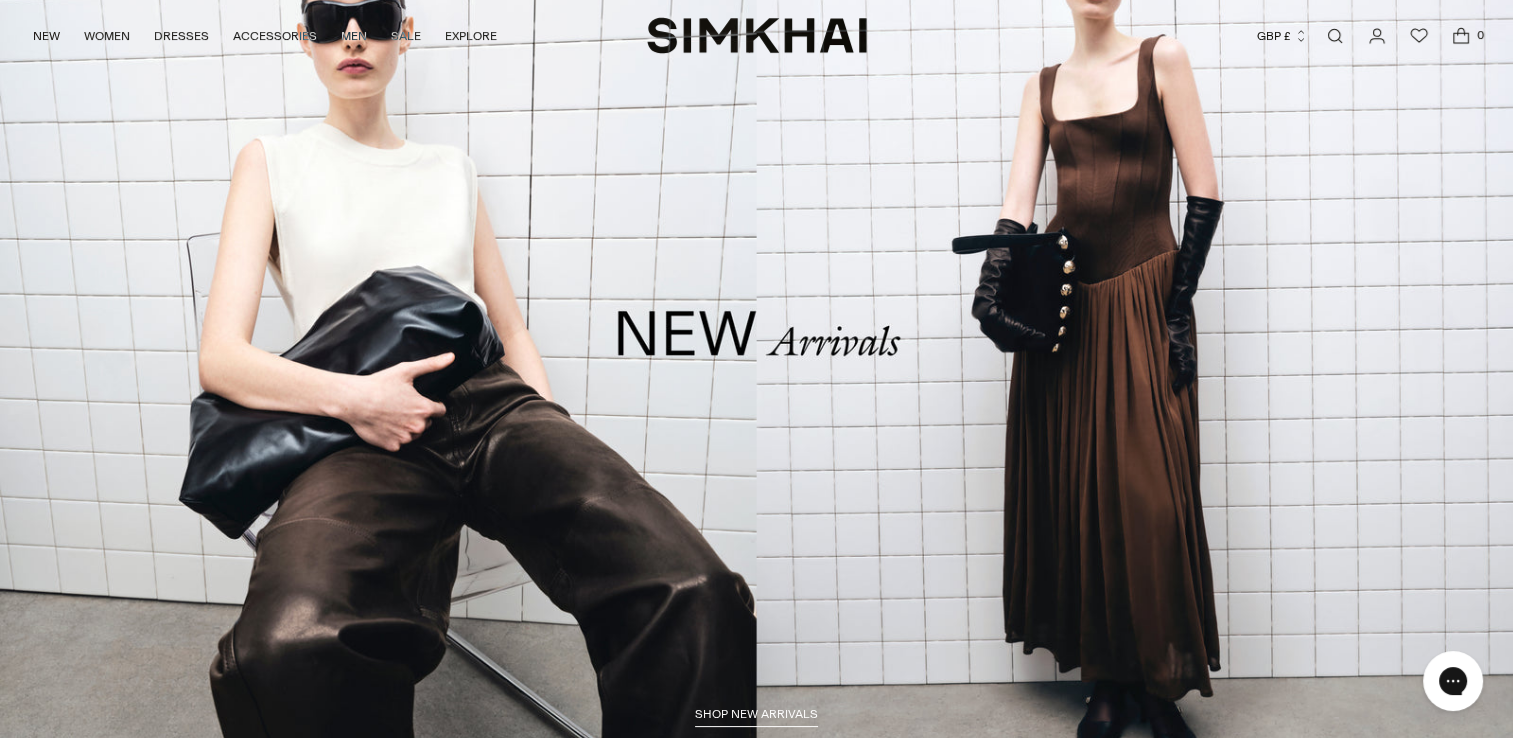 scroll, scrollTop: 400, scrollLeft: 0, axis: vertical 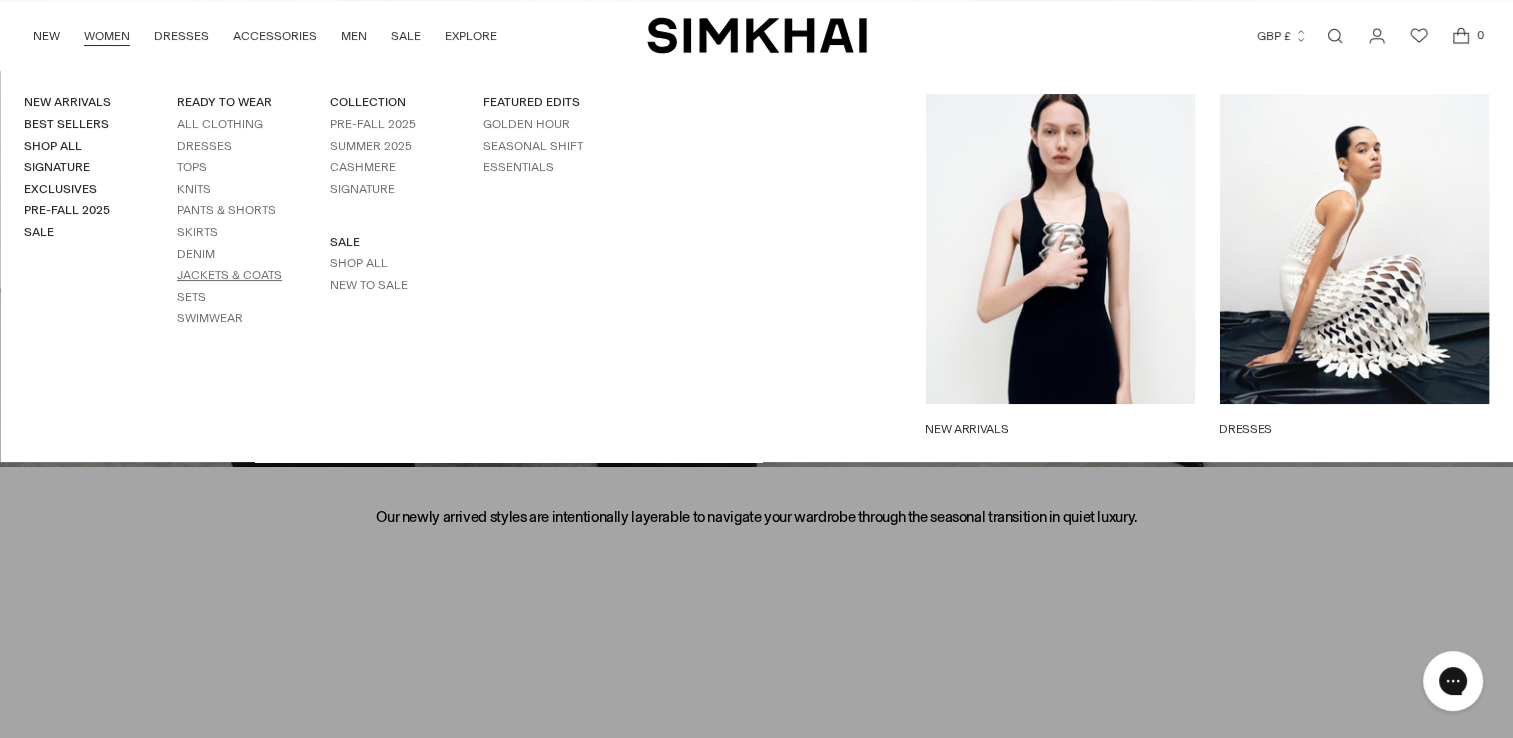 click on "Jackets & Coats" at bounding box center (229, 275) 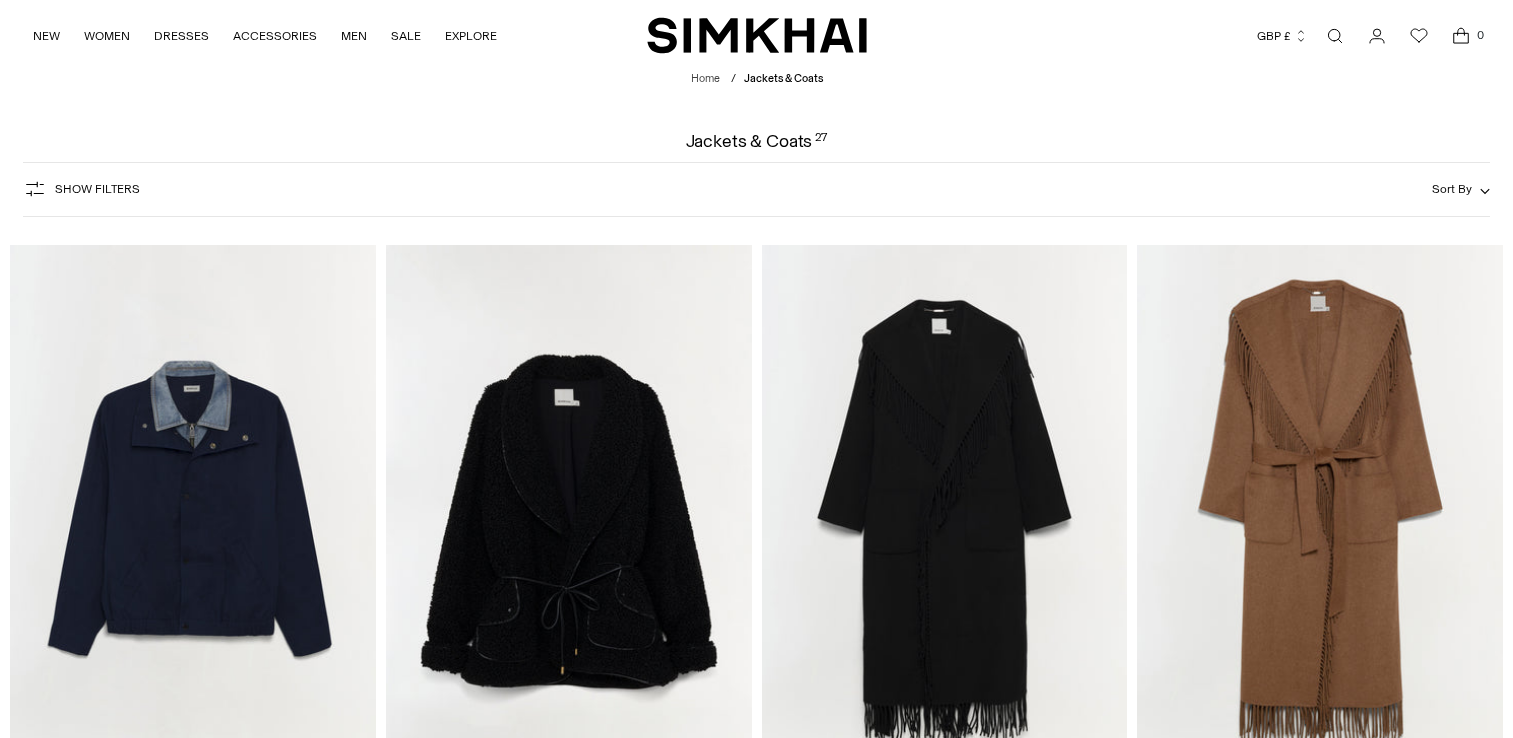 scroll, scrollTop: 0, scrollLeft: 0, axis: both 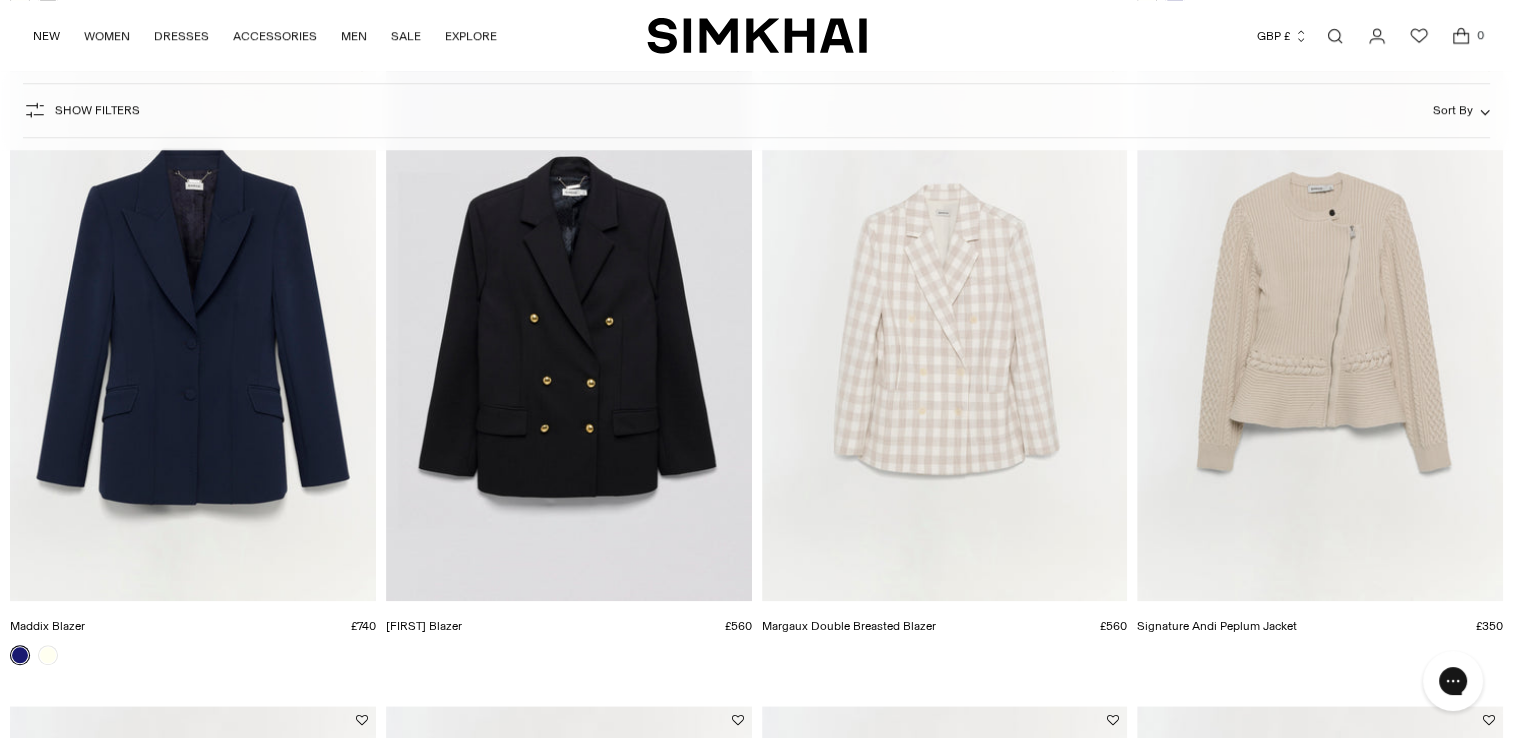 click at bounding box center [0, 0] 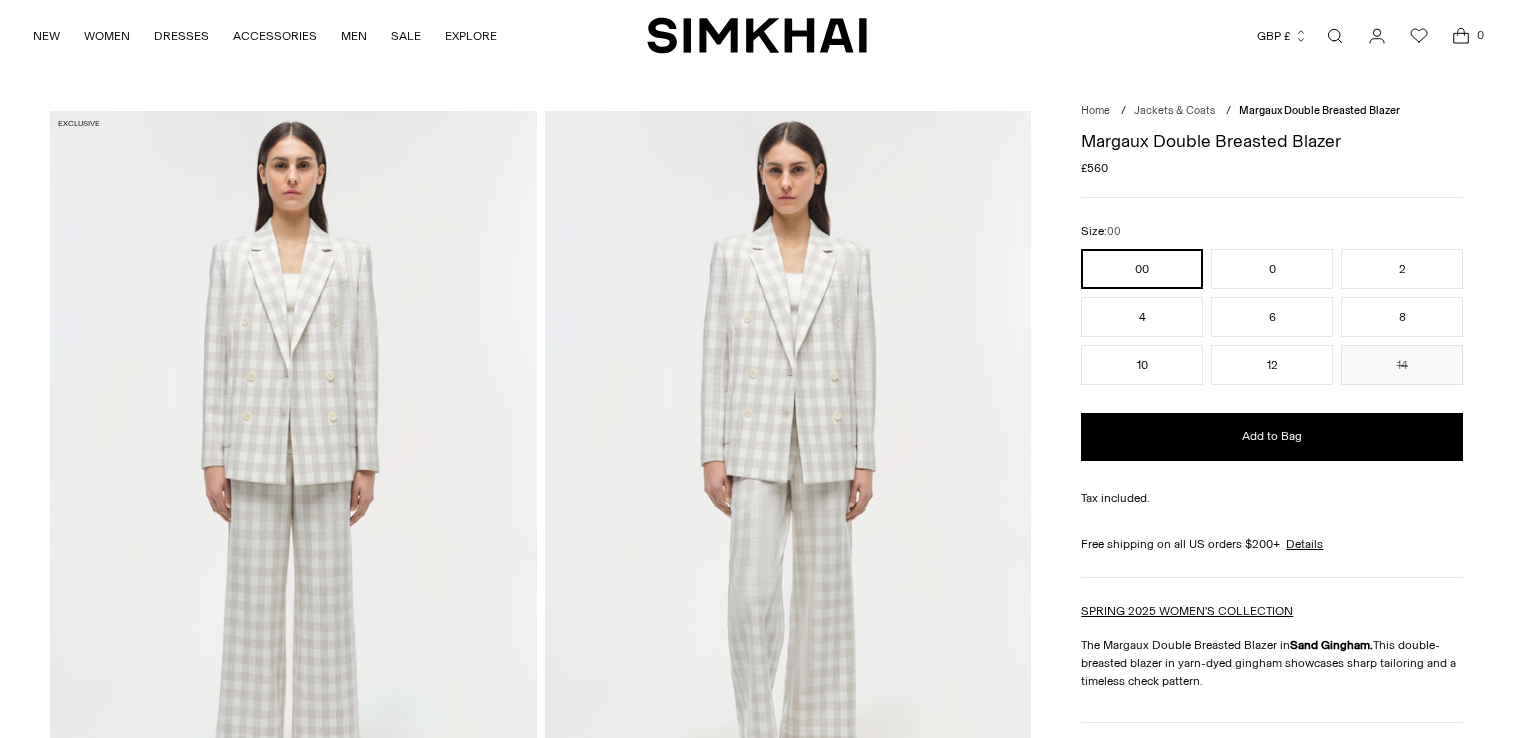 scroll, scrollTop: 0, scrollLeft: 0, axis: both 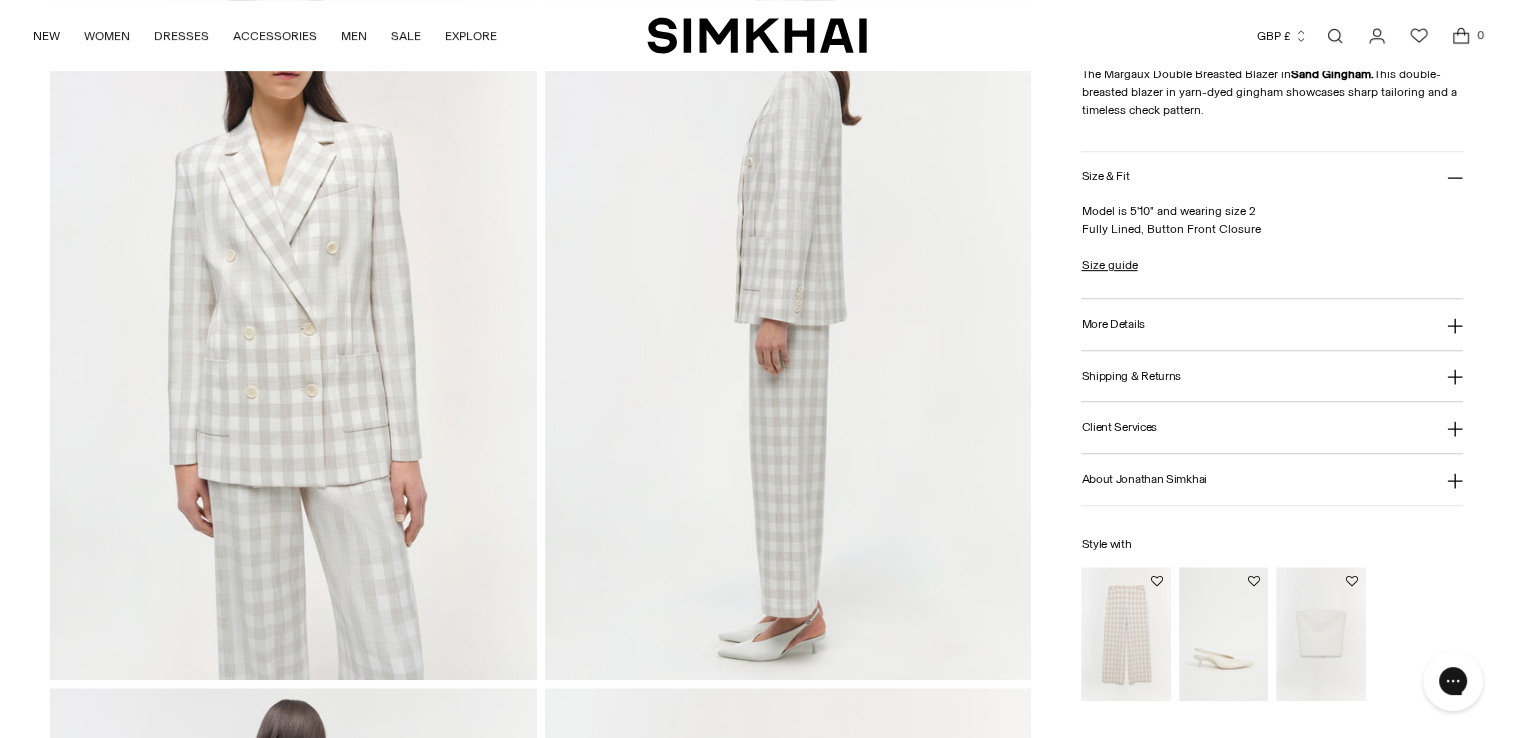 click at bounding box center [788, 315] 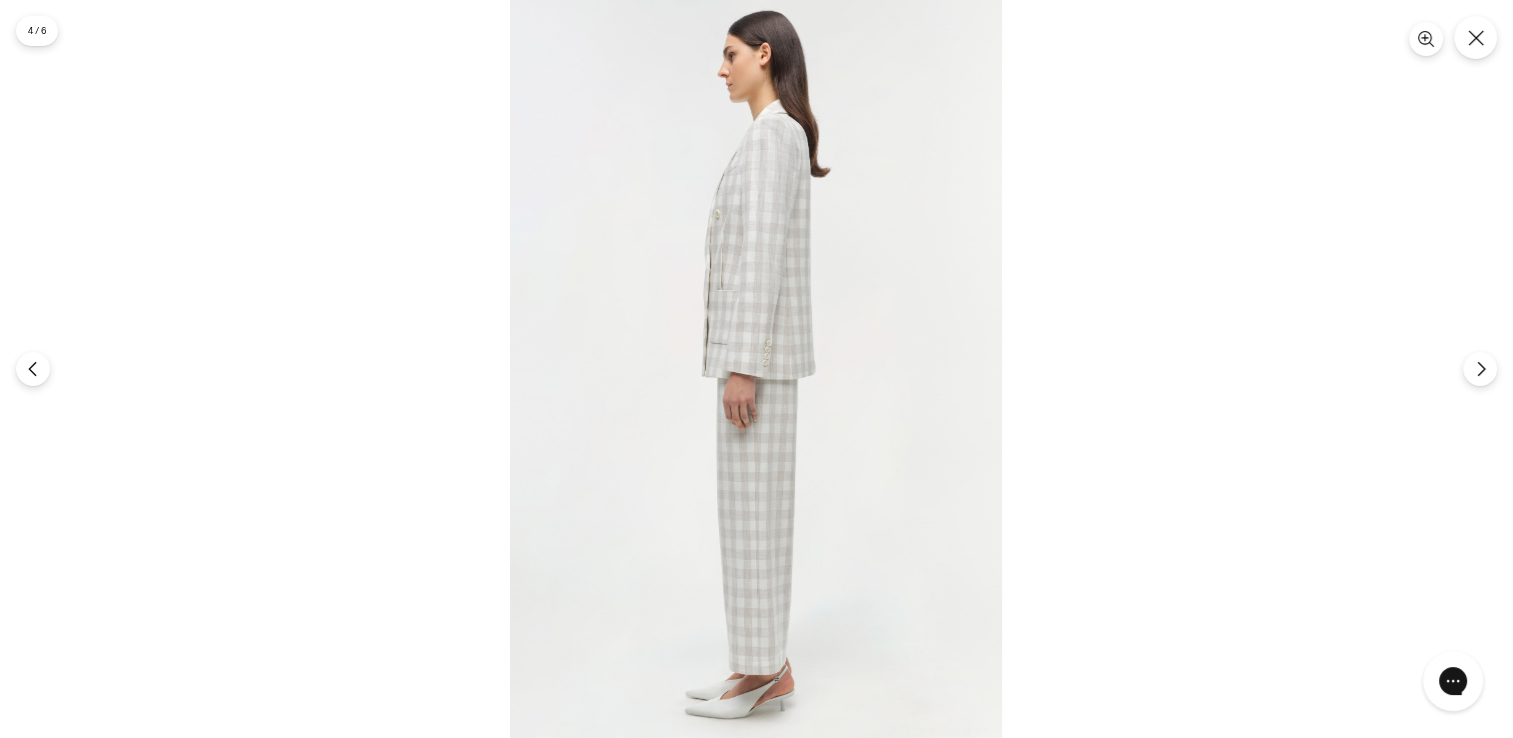 click at bounding box center (756, 369) 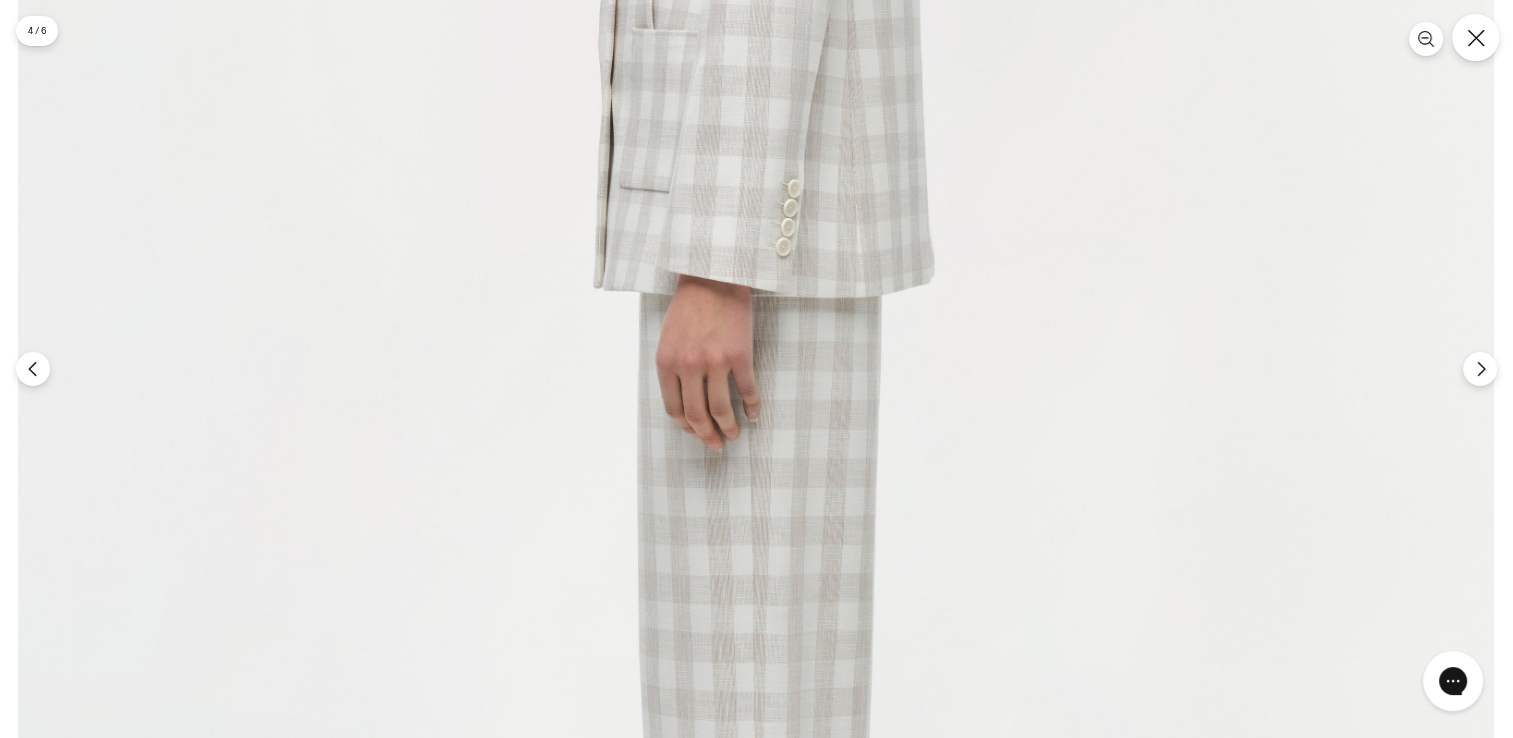 click 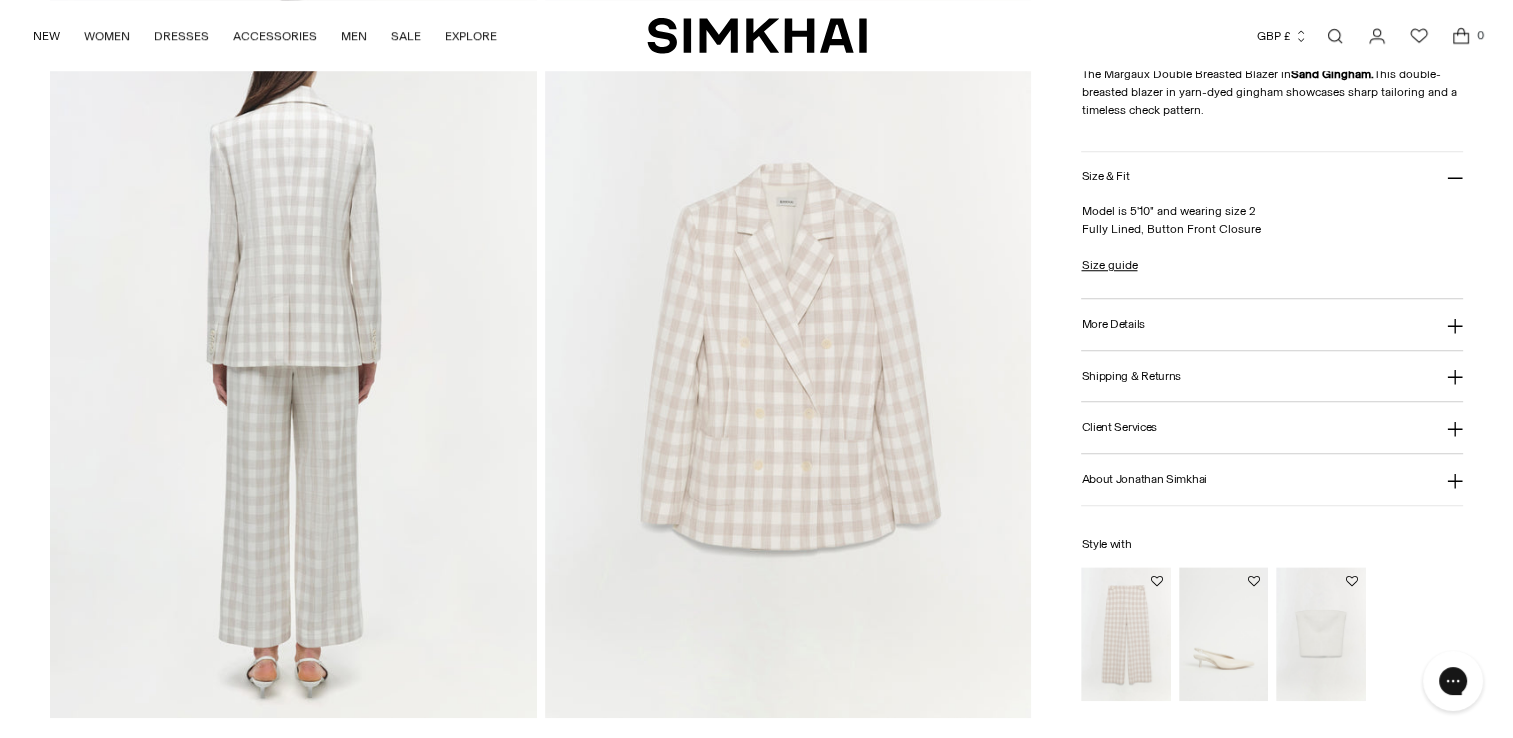 scroll, scrollTop: 2100, scrollLeft: 0, axis: vertical 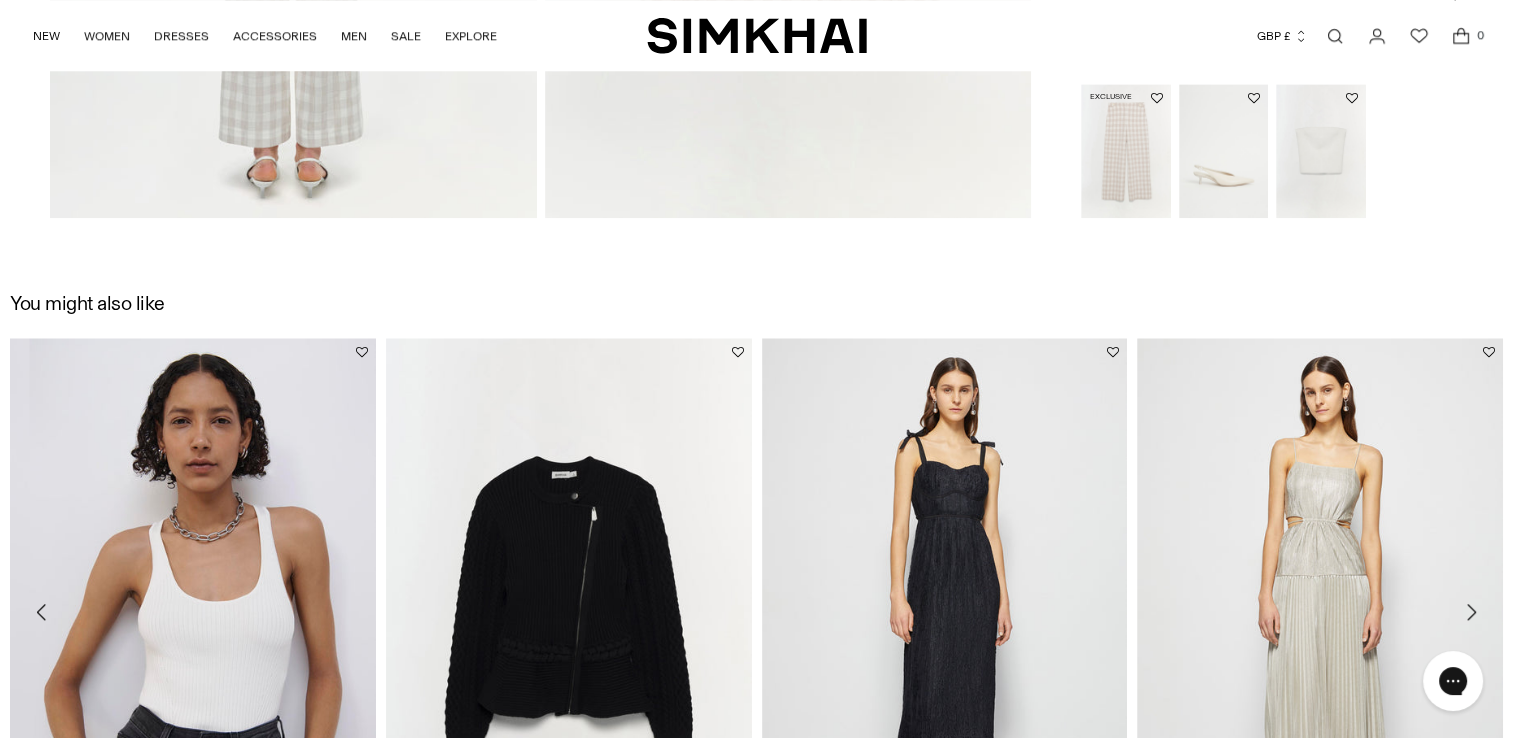 click at bounding box center (0, 0) 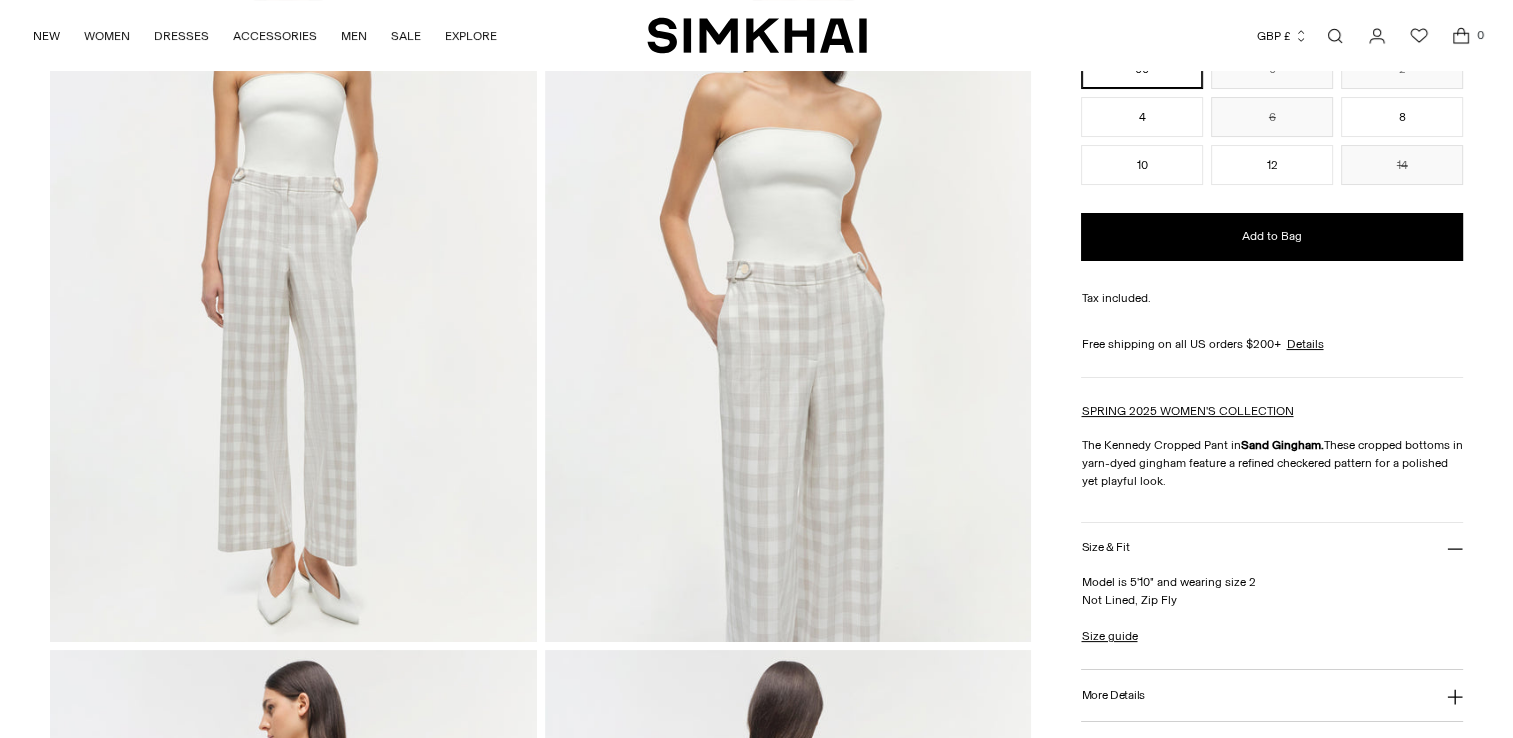 scroll, scrollTop: 700, scrollLeft: 0, axis: vertical 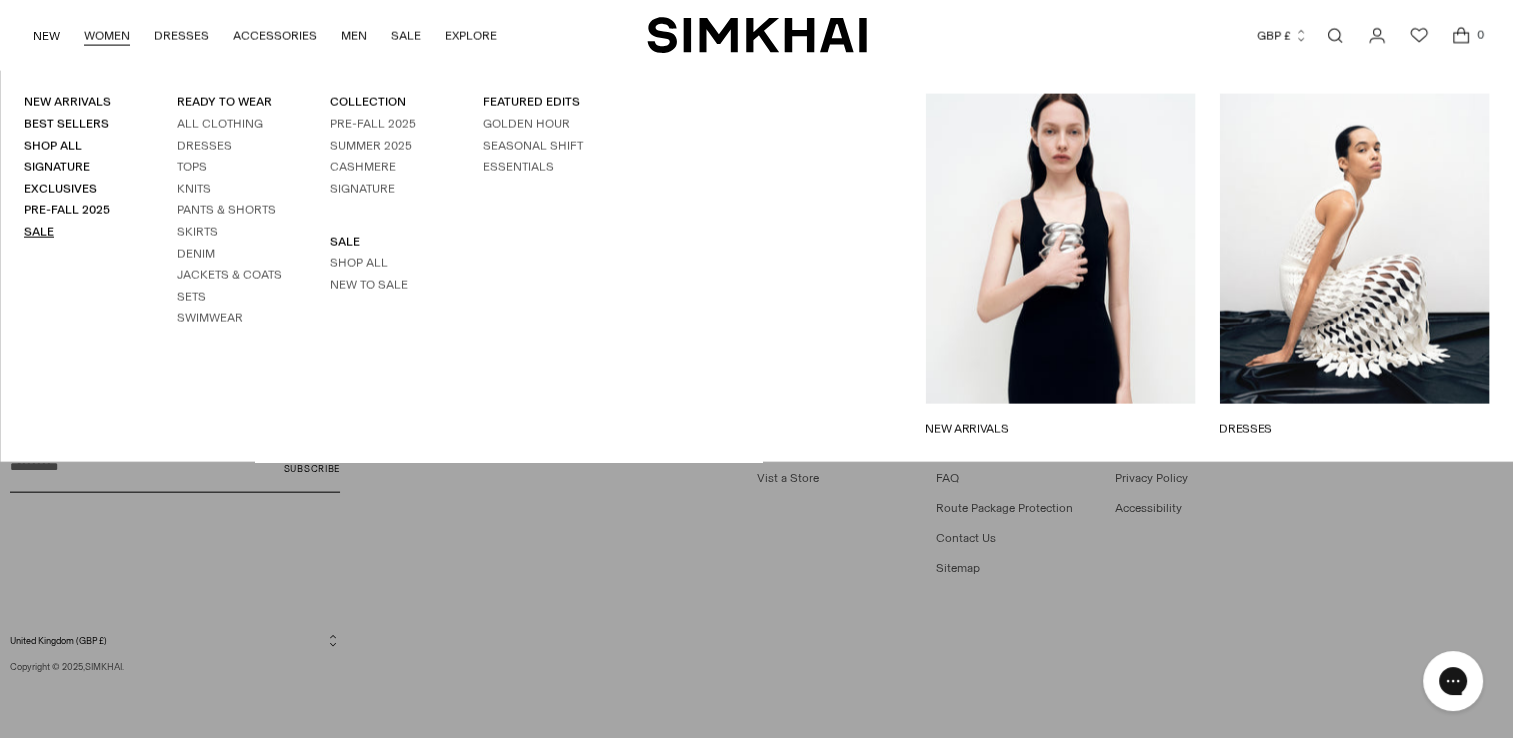 click on "Sale" at bounding box center [39, 232] 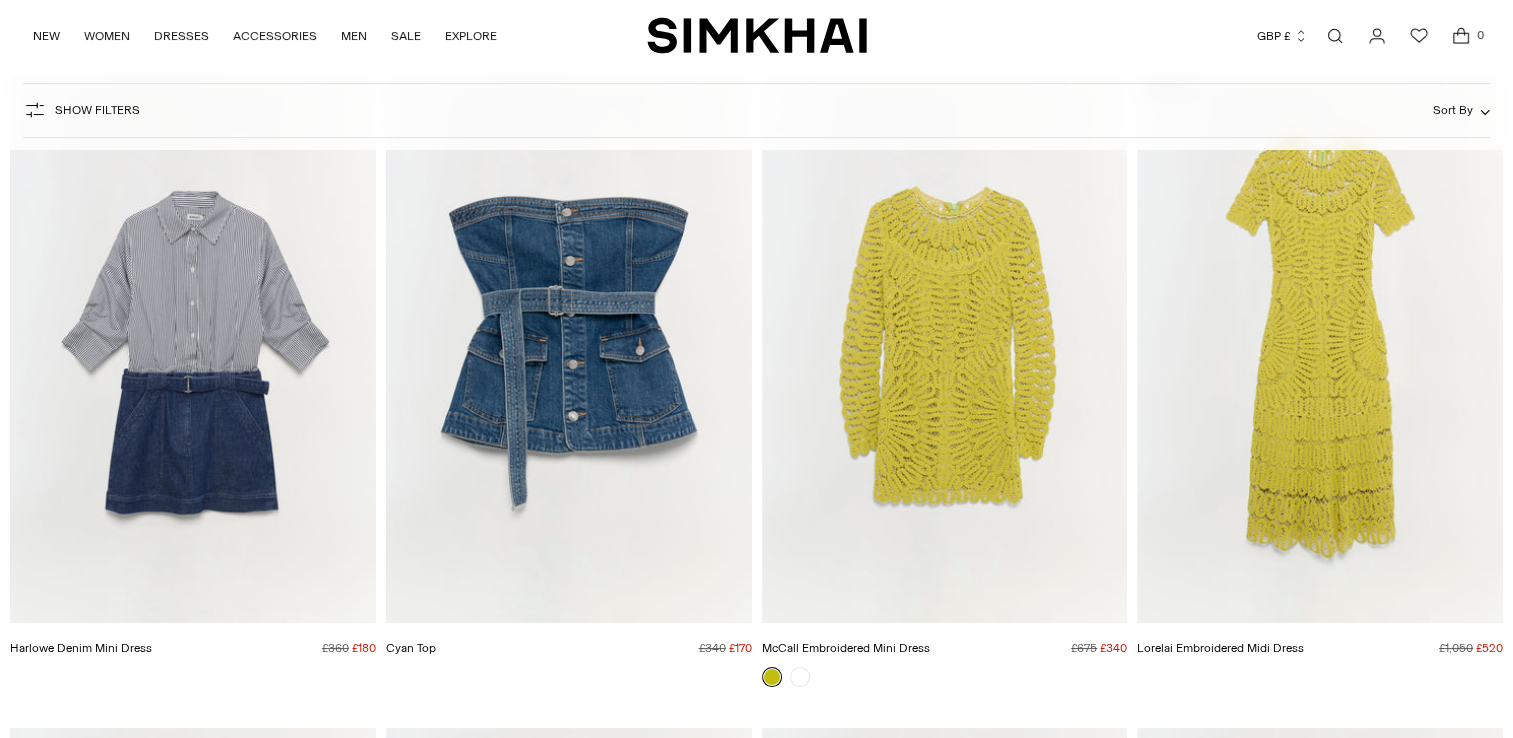scroll, scrollTop: 200, scrollLeft: 0, axis: vertical 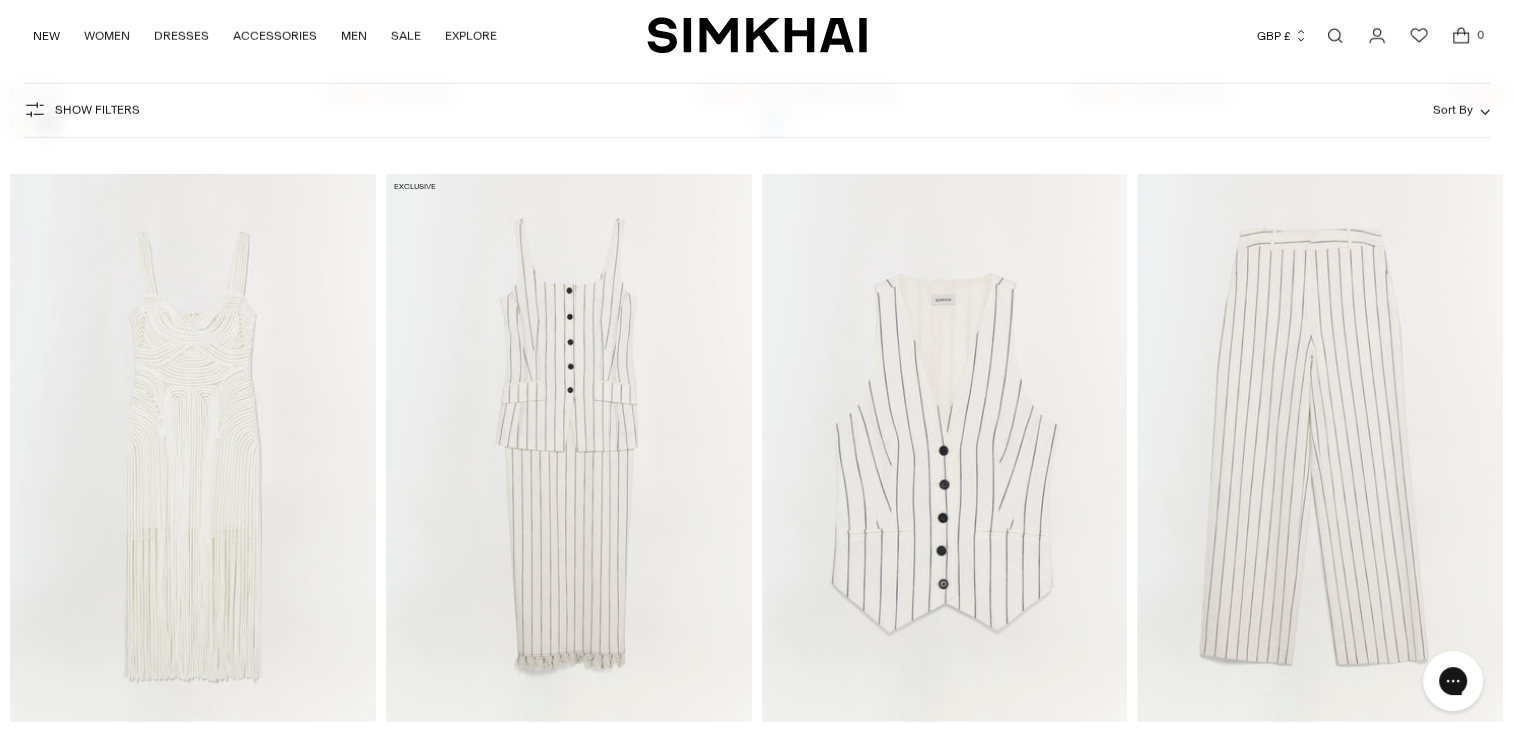 click at bounding box center [0, 0] 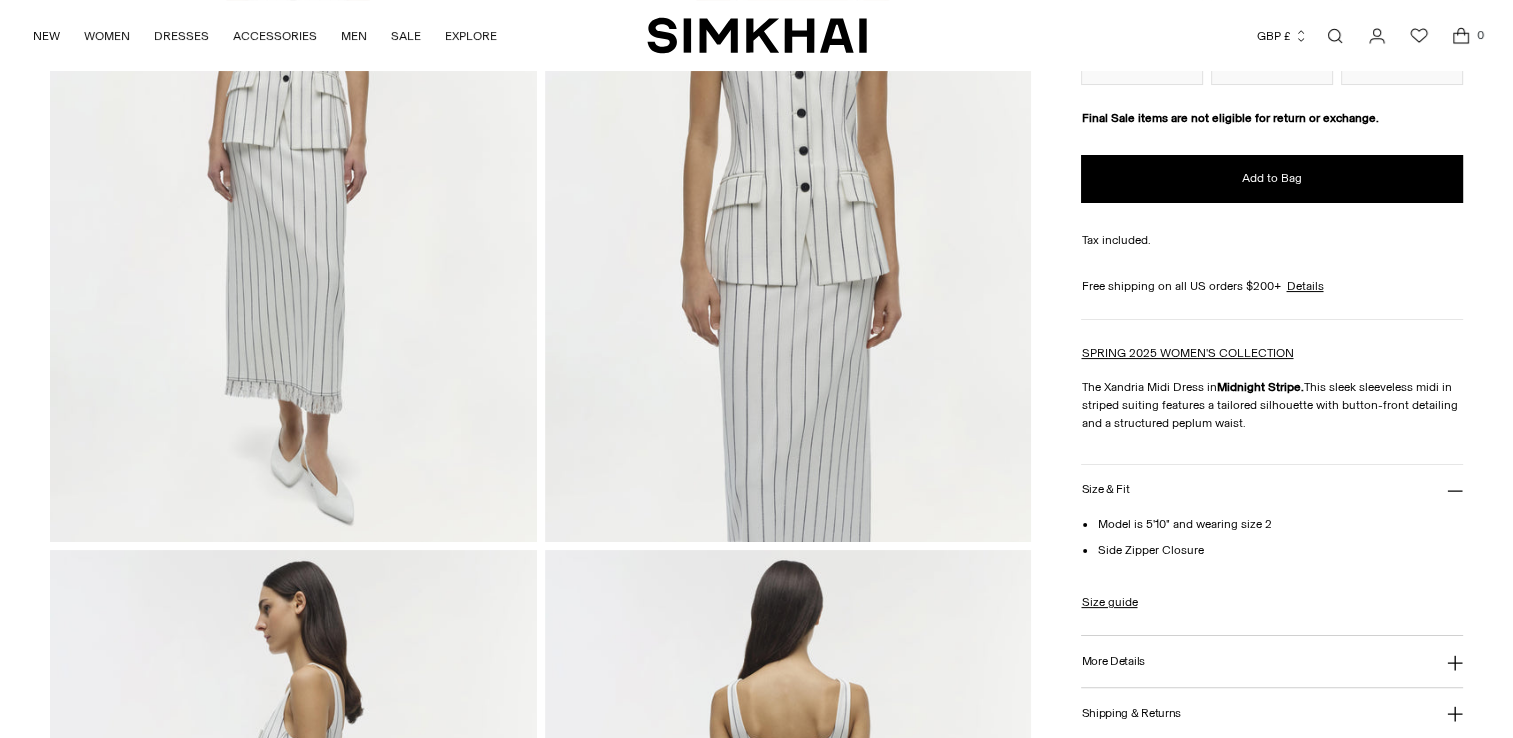 scroll, scrollTop: 700, scrollLeft: 0, axis: vertical 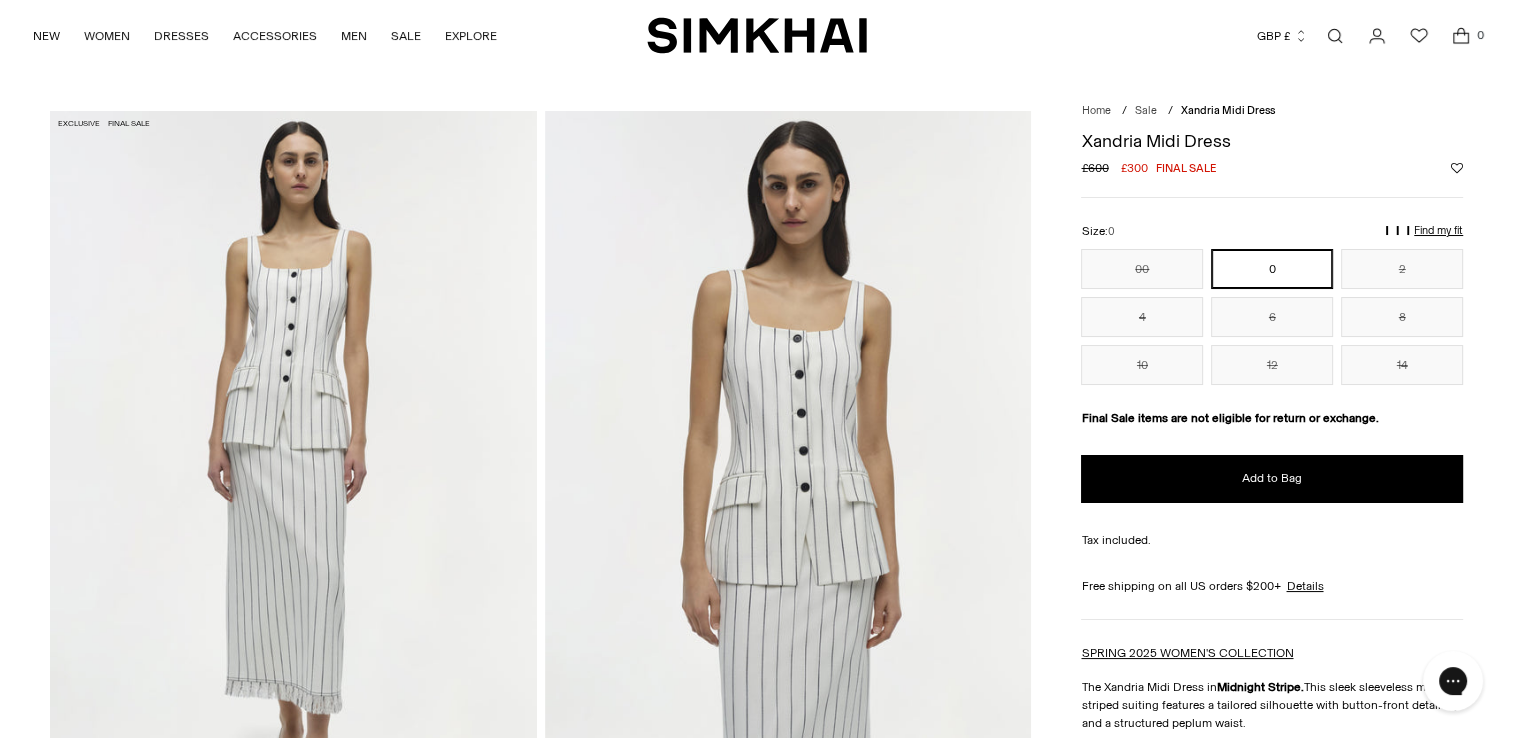 click at bounding box center [293, 476] 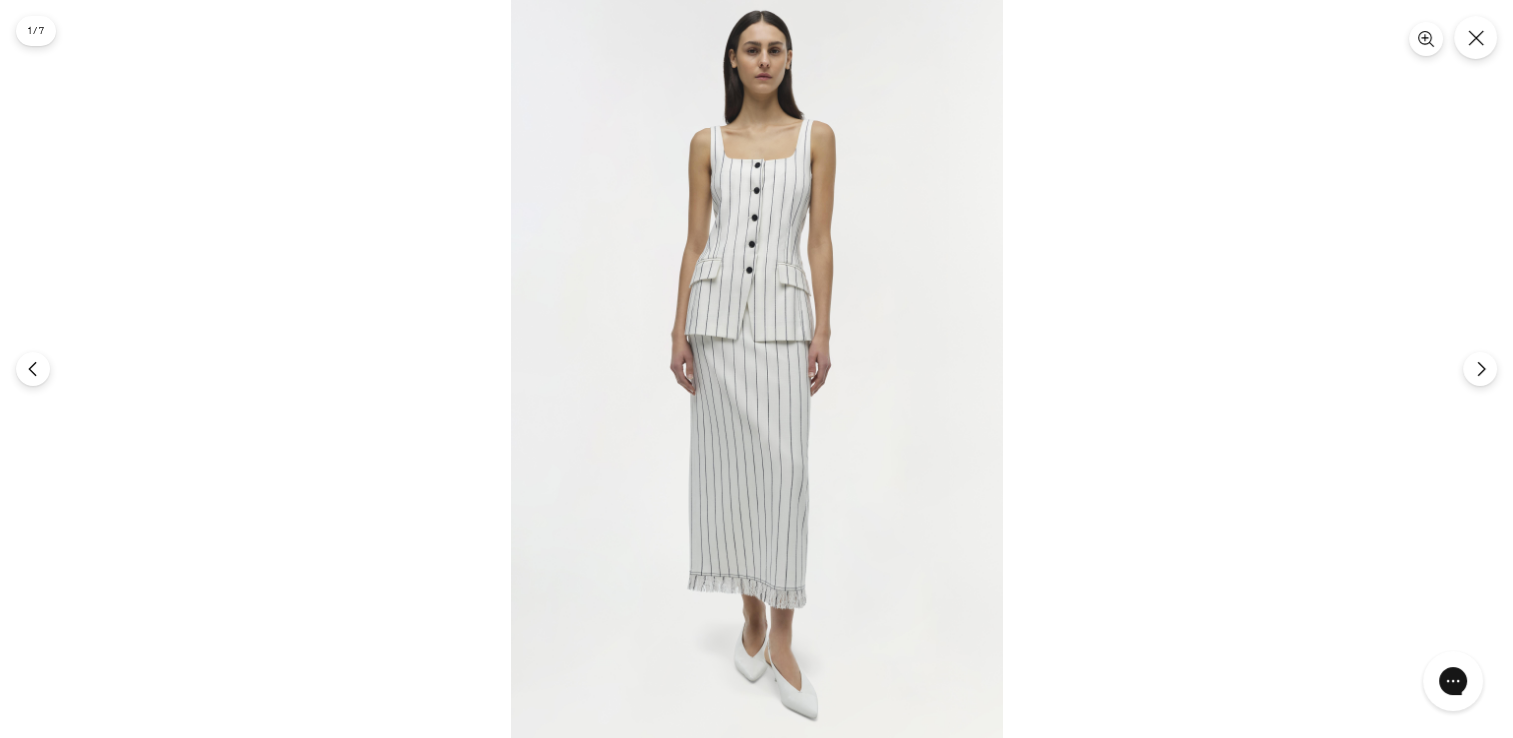 click at bounding box center (757, 369) 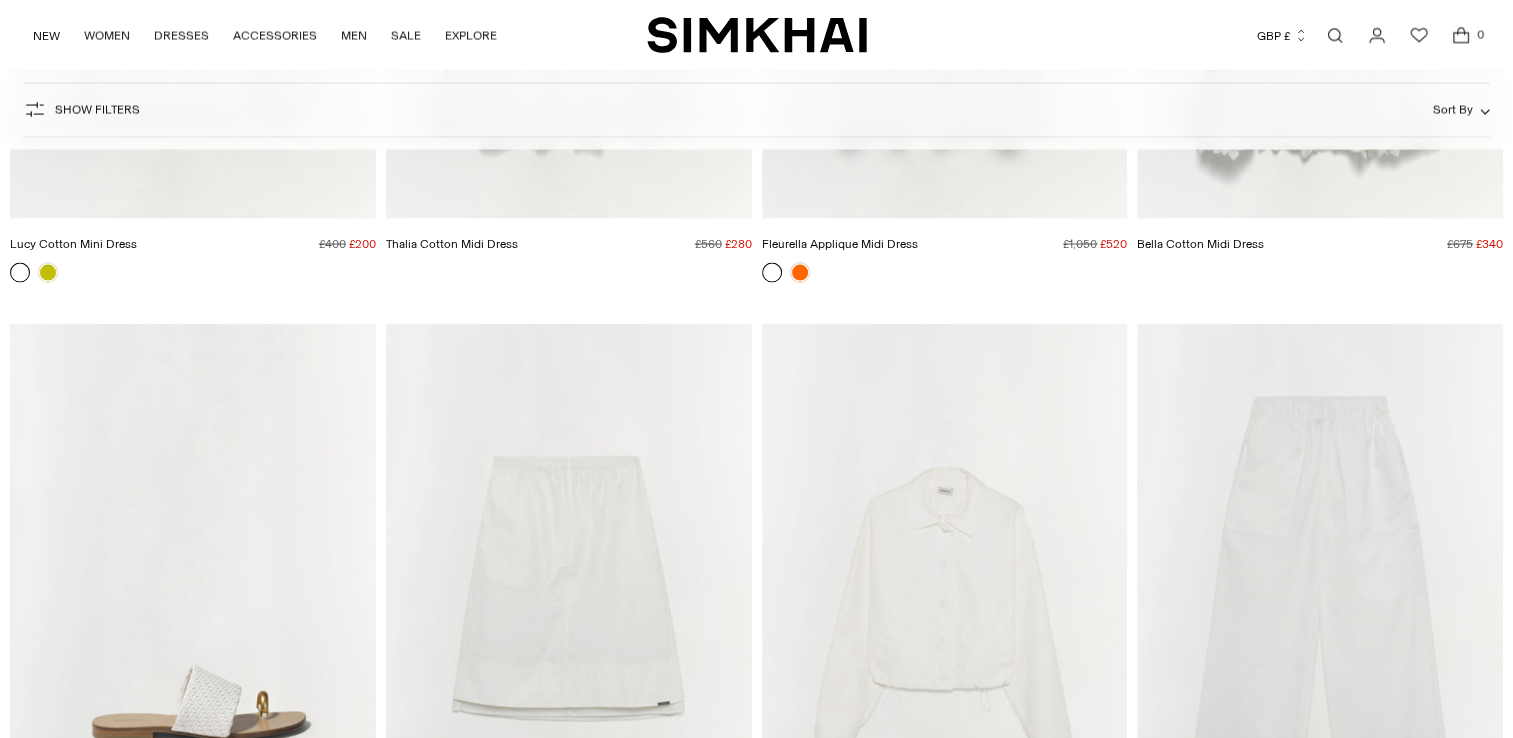 scroll, scrollTop: 3843, scrollLeft: 0, axis: vertical 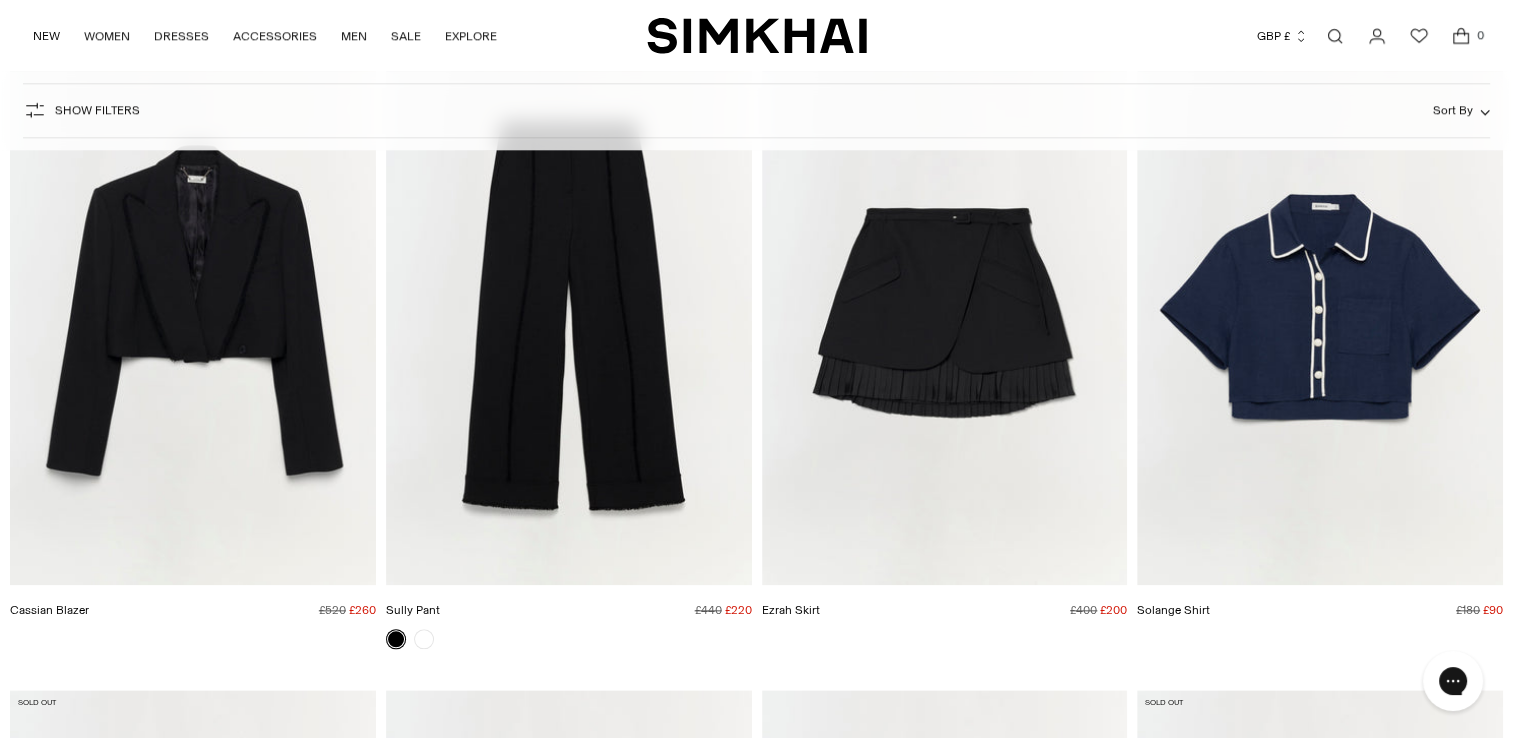click at bounding box center [0, 0] 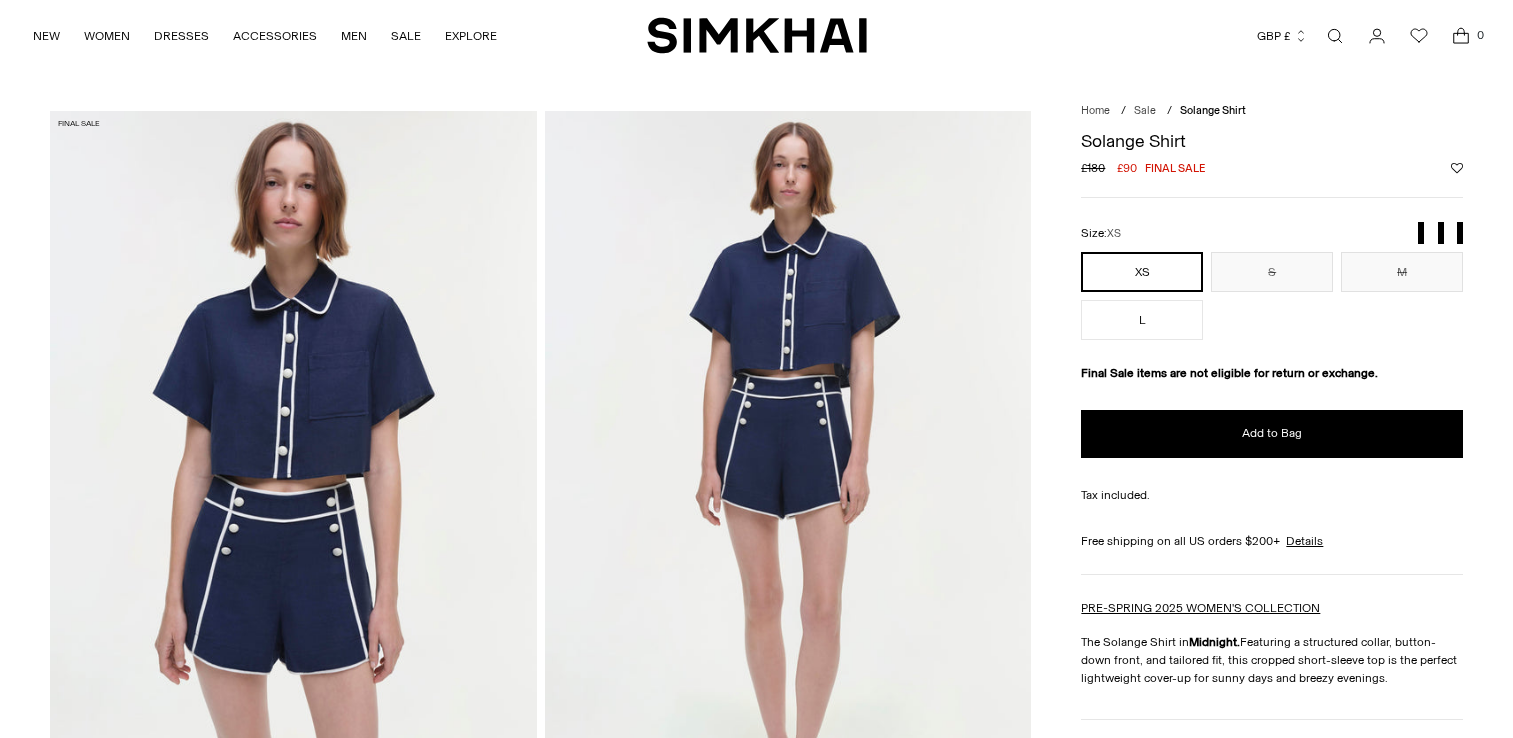 scroll, scrollTop: 0, scrollLeft: 0, axis: both 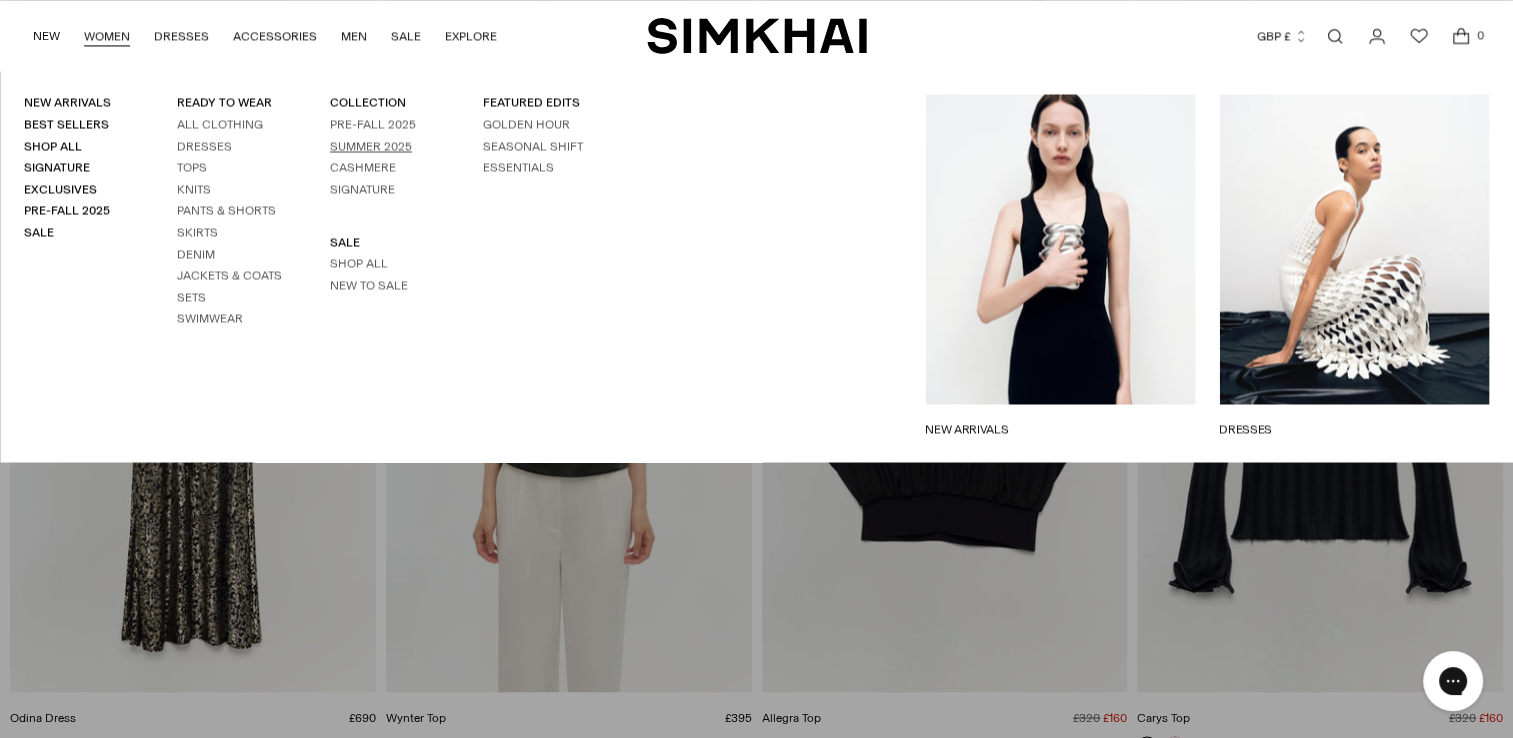 click on "Summer 2025" at bounding box center [371, 146] 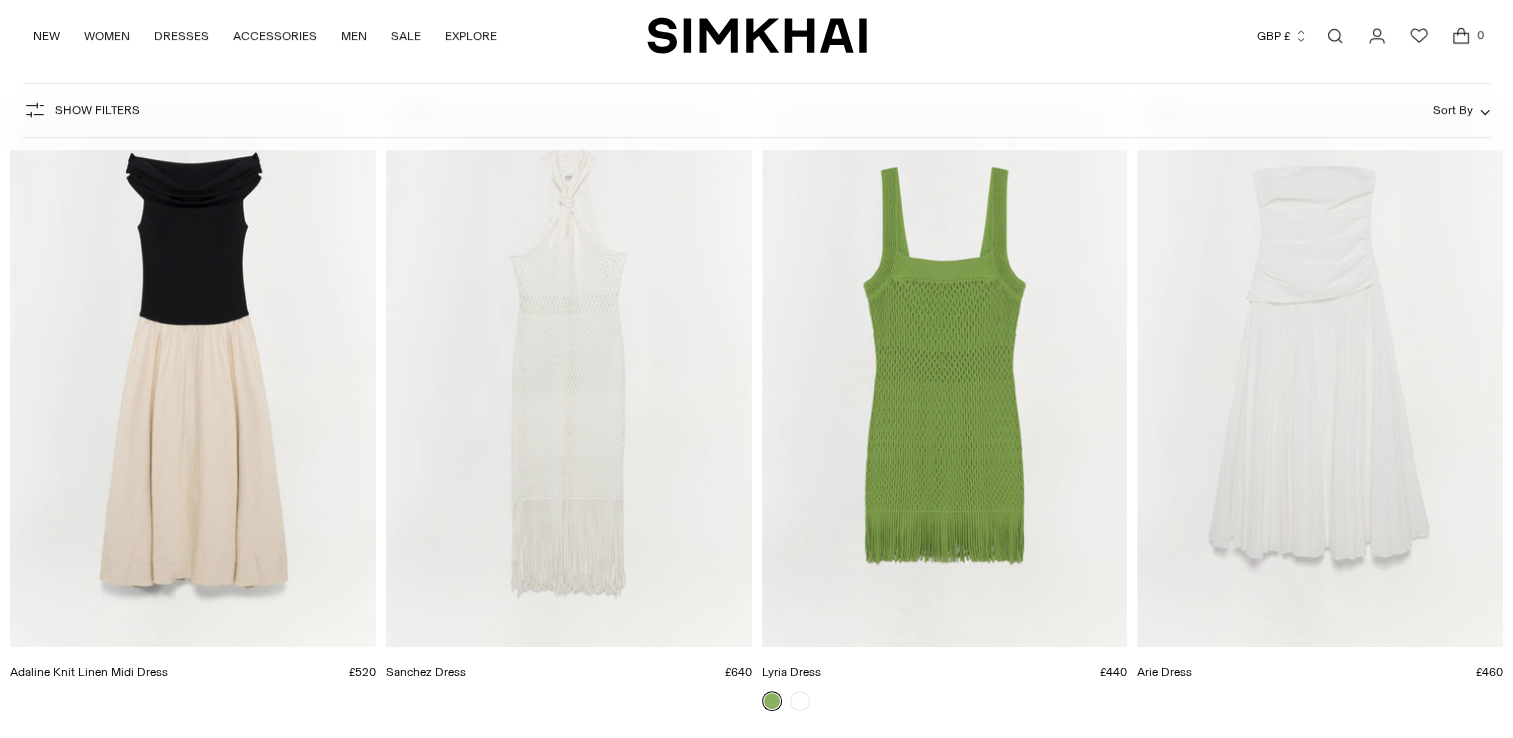 scroll, scrollTop: 800, scrollLeft: 0, axis: vertical 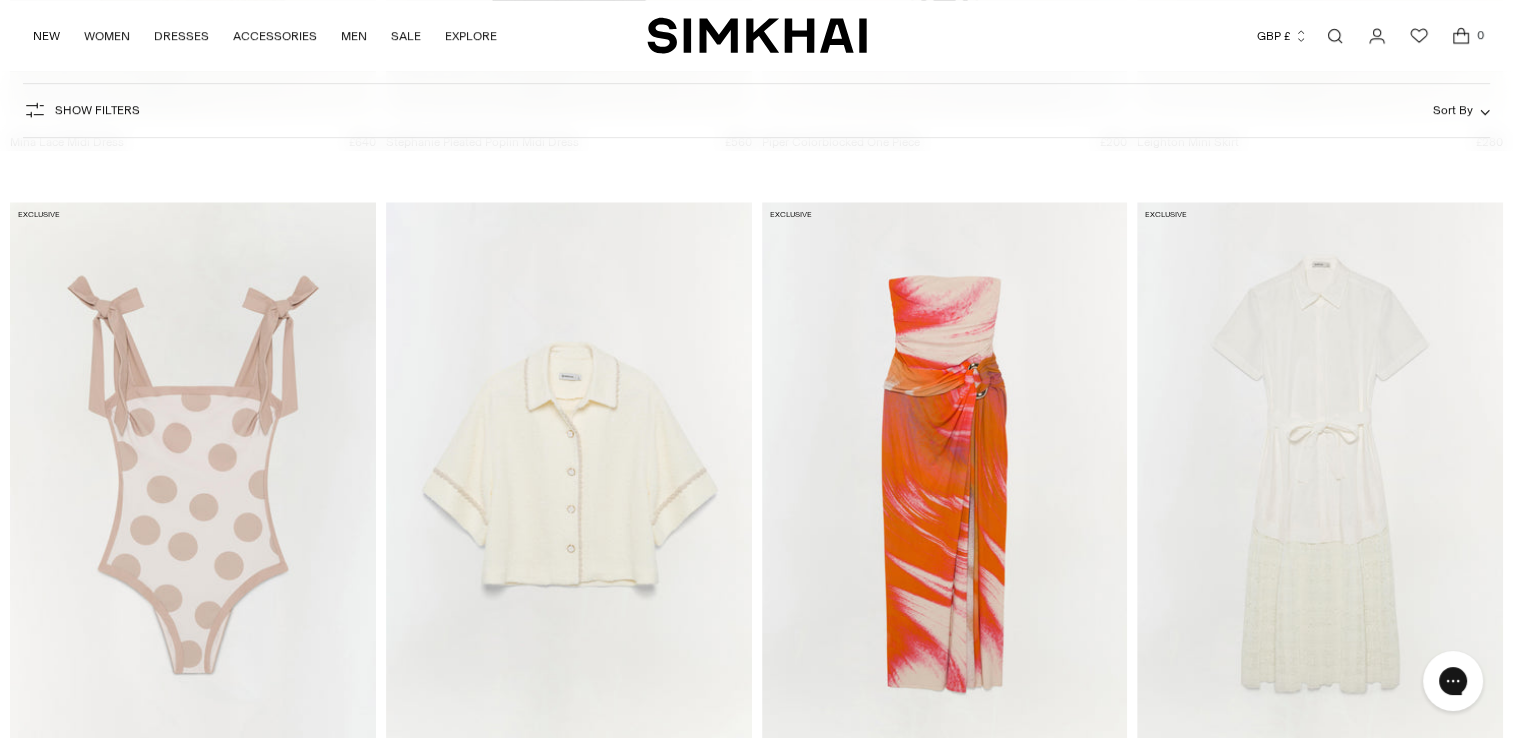 click at bounding box center (0, 0) 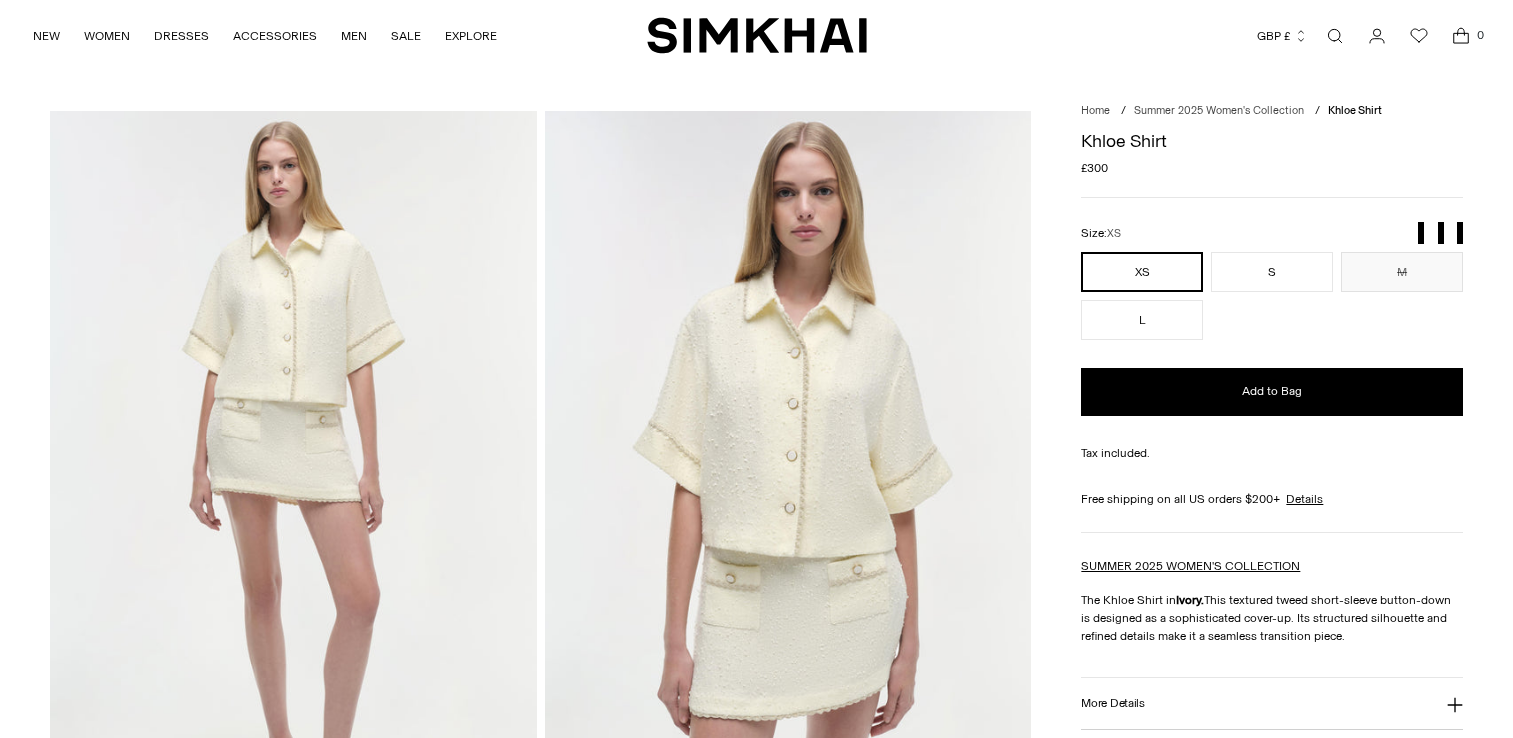 scroll, scrollTop: 0, scrollLeft: 0, axis: both 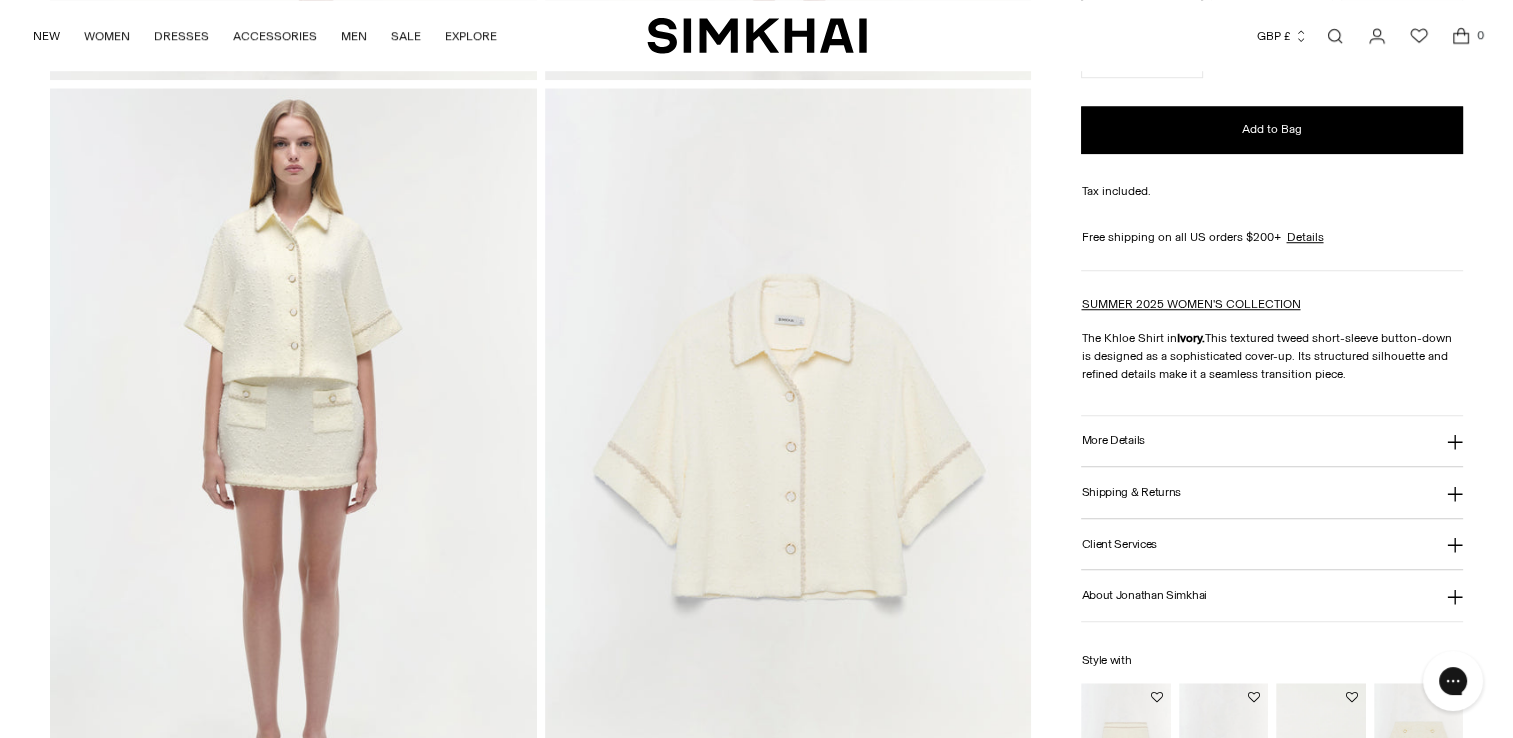 click at bounding box center [293, 453] 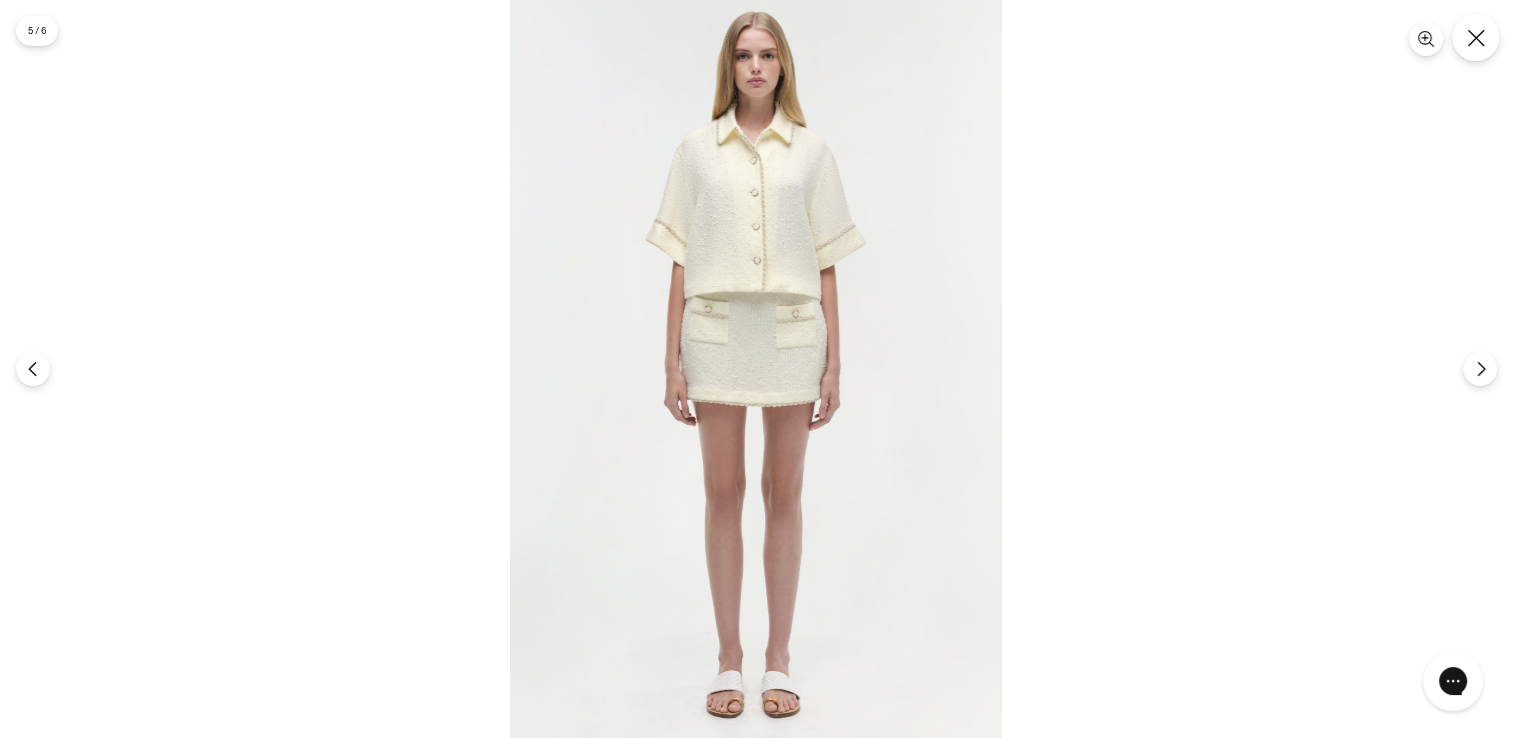 click at bounding box center (1475, 37) 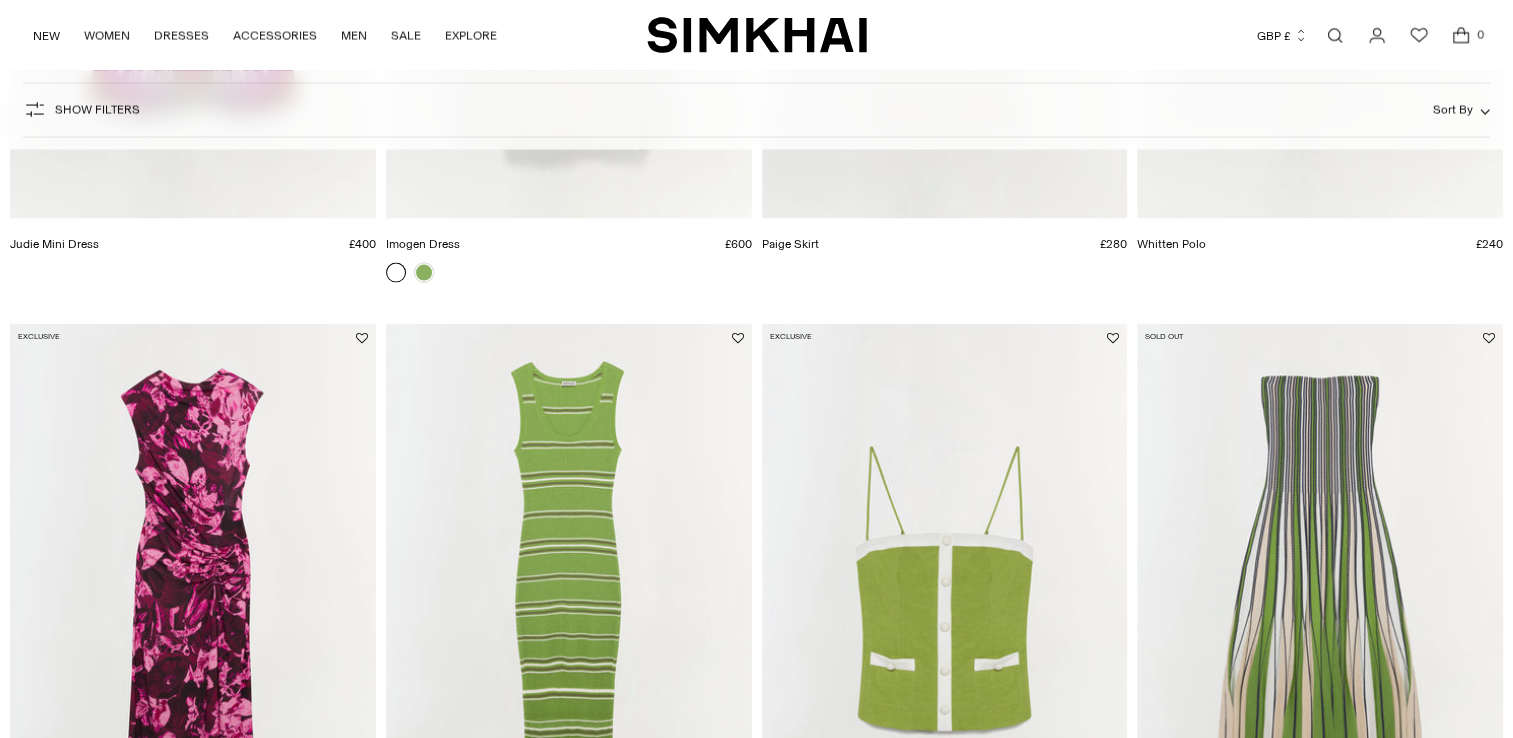 scroll, scrollTop: 3843, scrollLeft: 0, axis: vertical 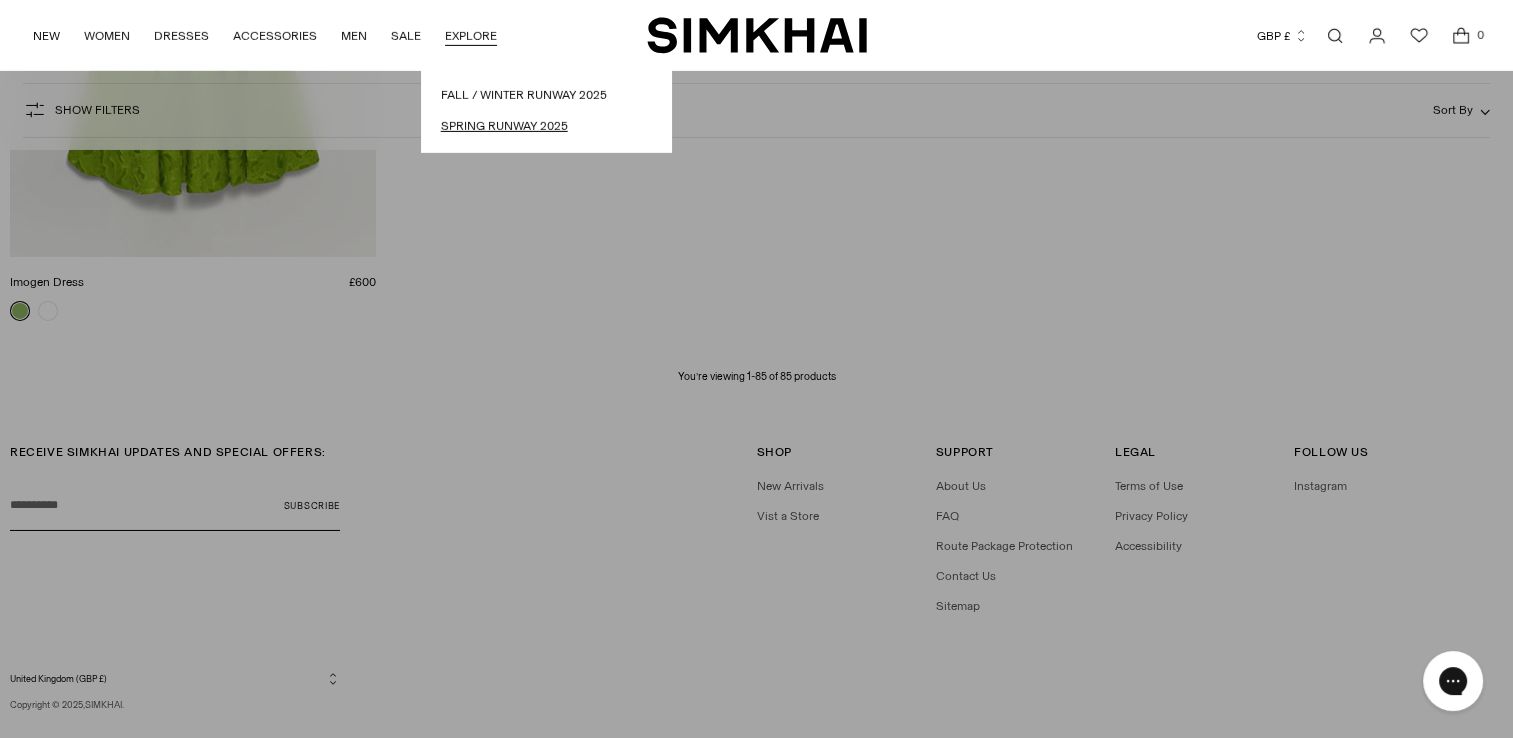 click on "Spring Runway 2025" at bounding box center (546, 126) 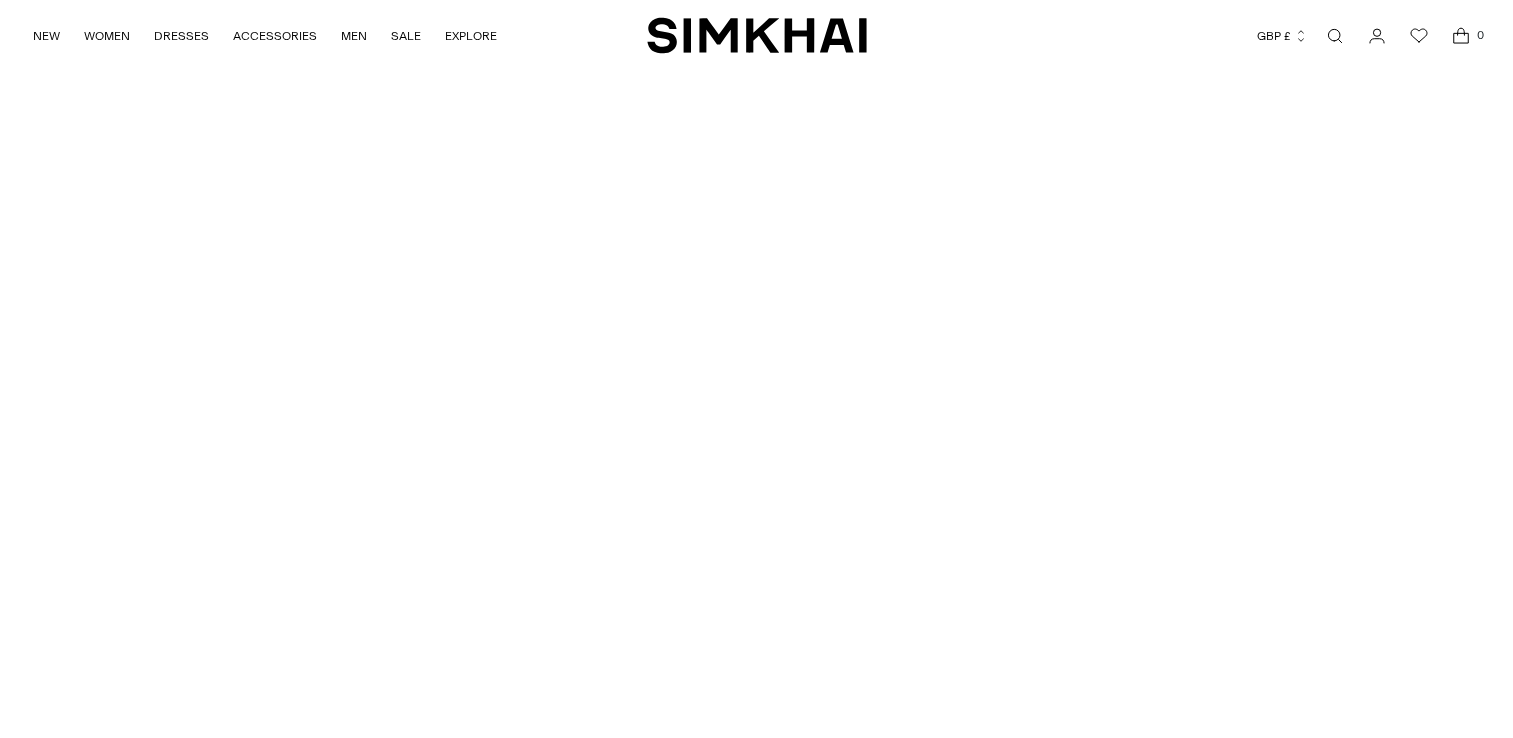 scroll, scrollTop: 0, scrollLeft: 0, axis: both 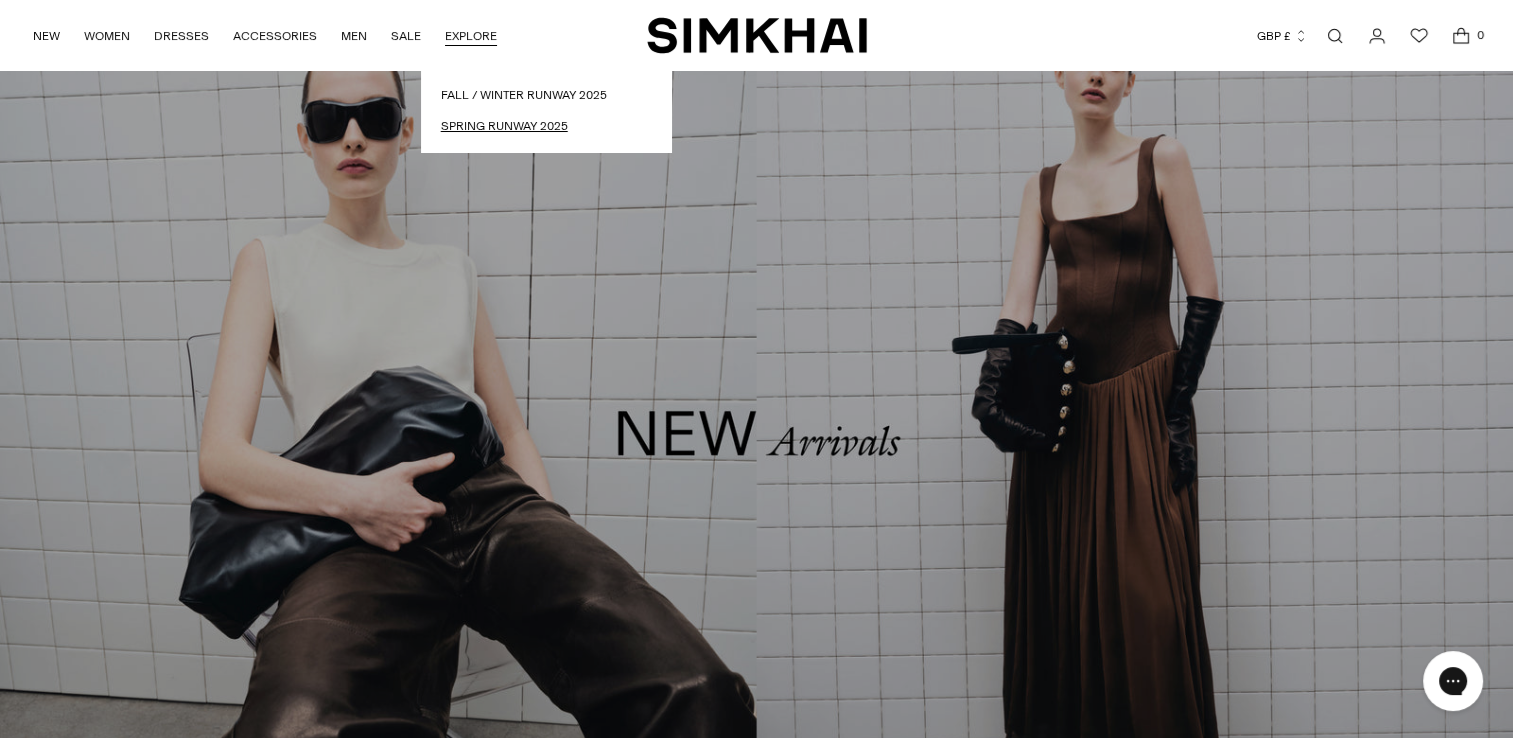 click on "Spring Runway 2025" at bounding box center [546, 126] 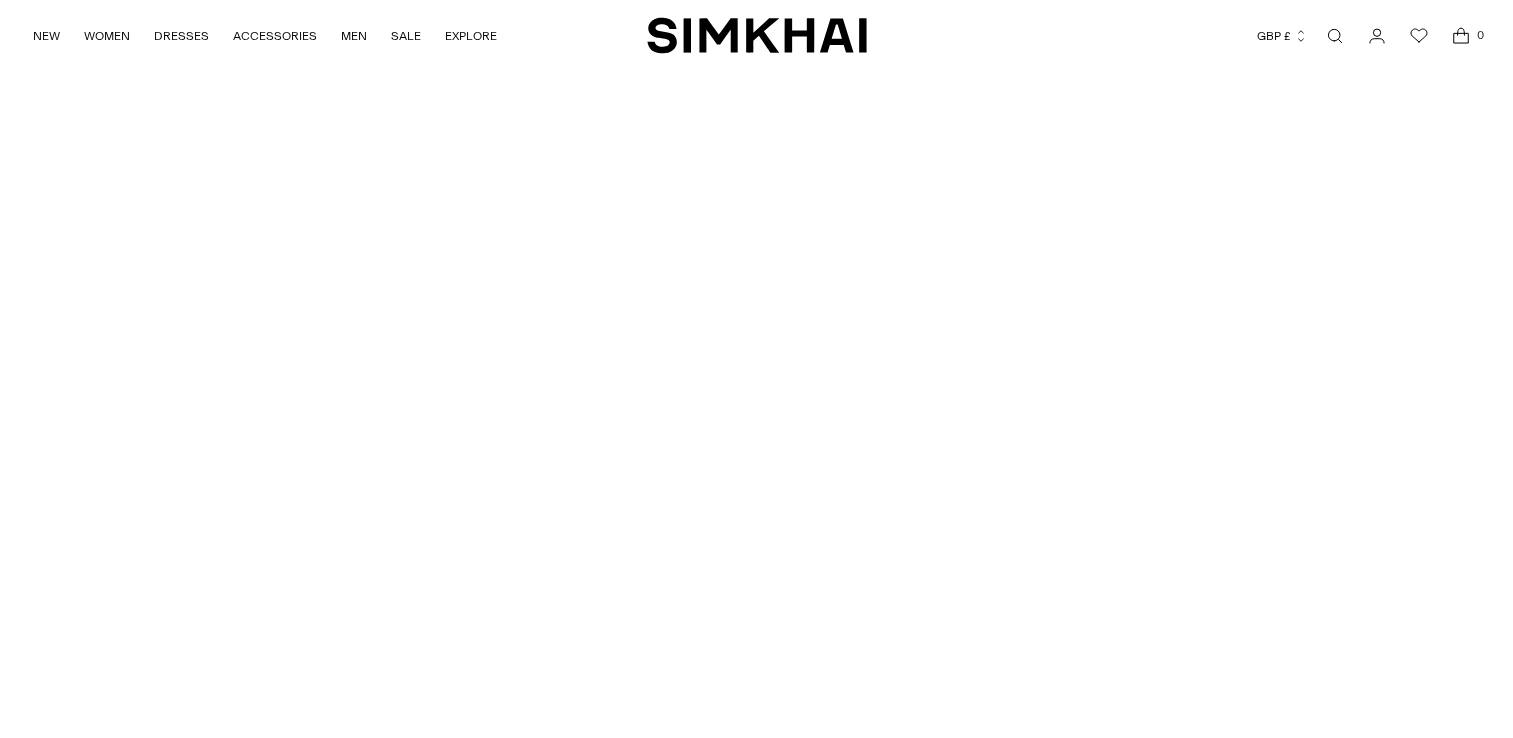 scroll, scrollTop: 0, scrollLeft: 0, axis: both 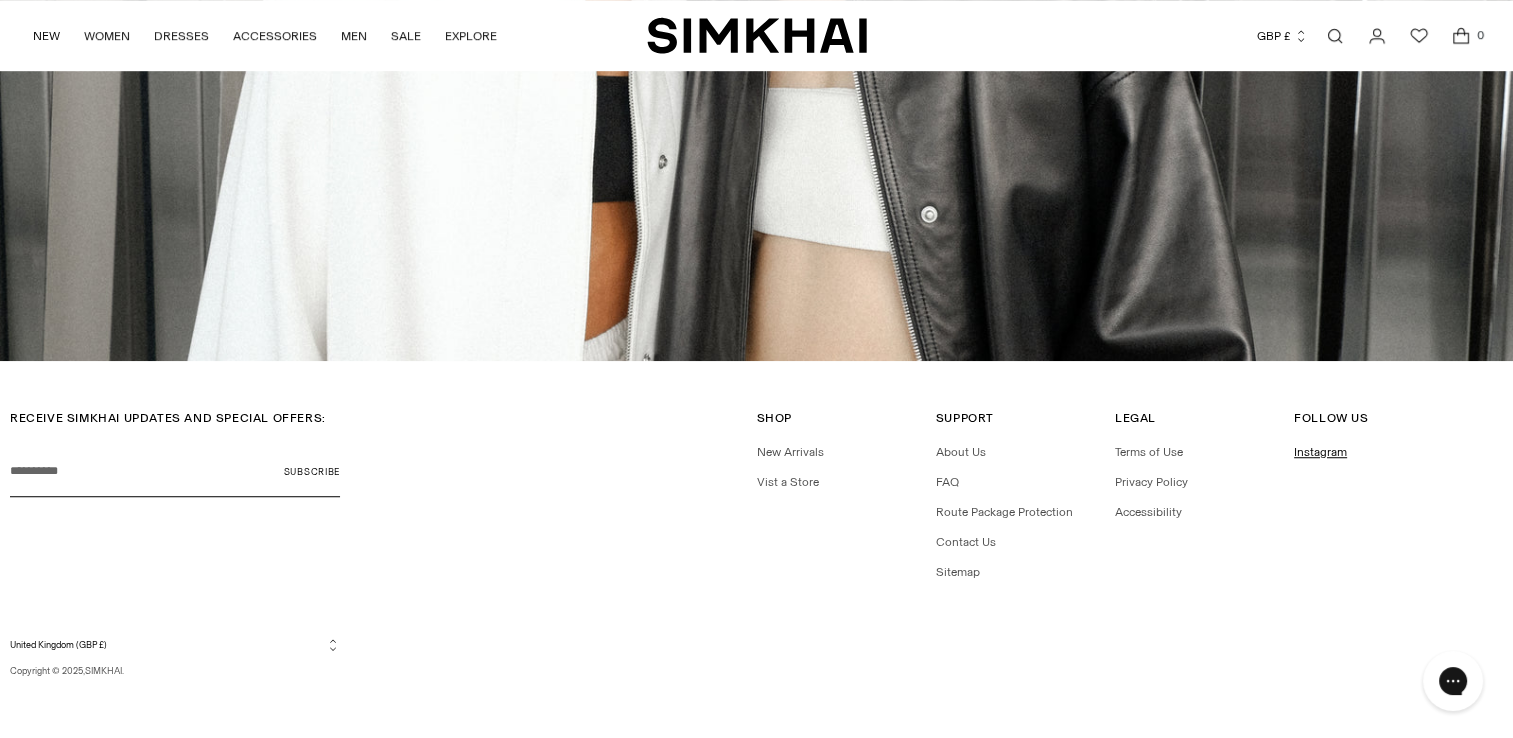 click on "Instagram" at bounding box center (1320, 452) 